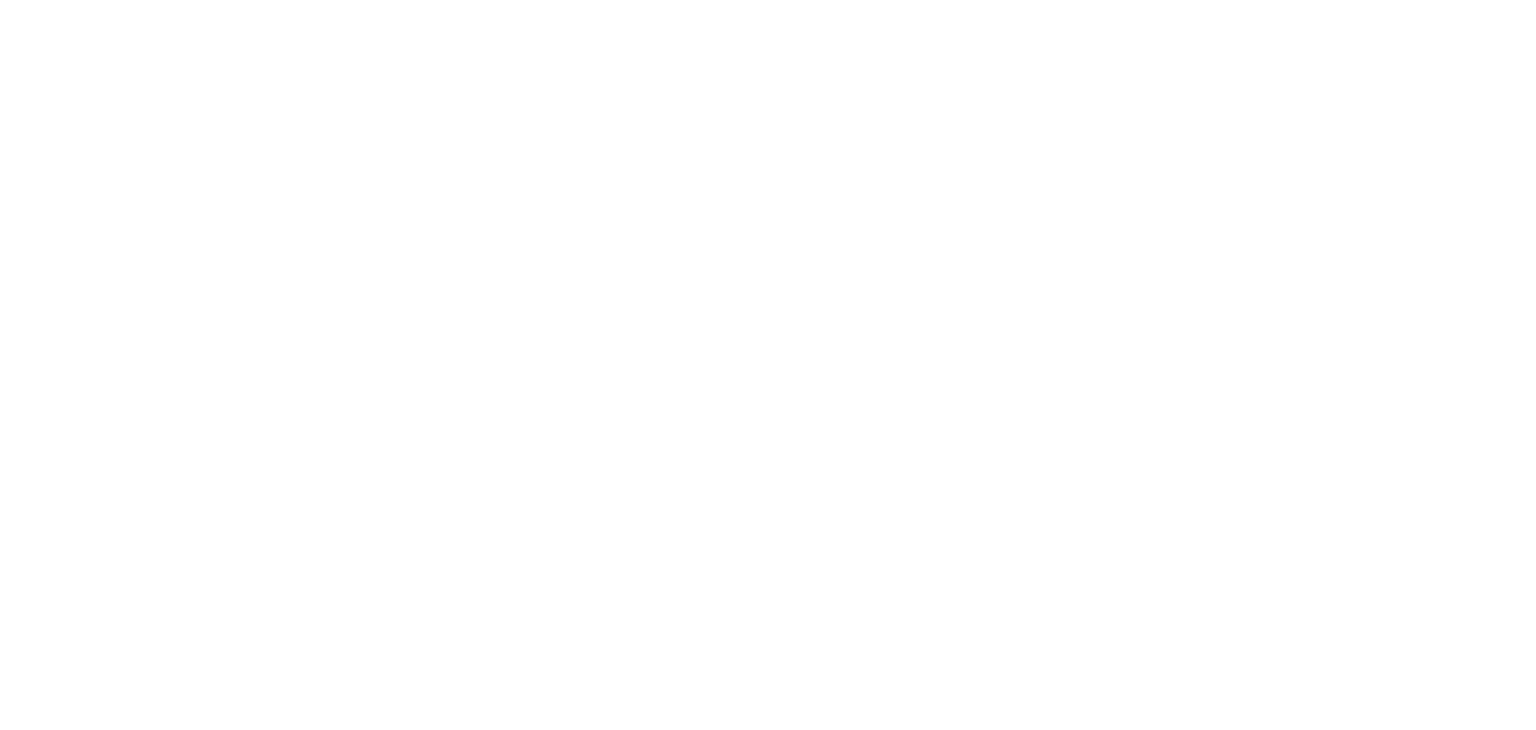 scroll, scrollTop: 0, scrollLeft: 0, axis: both 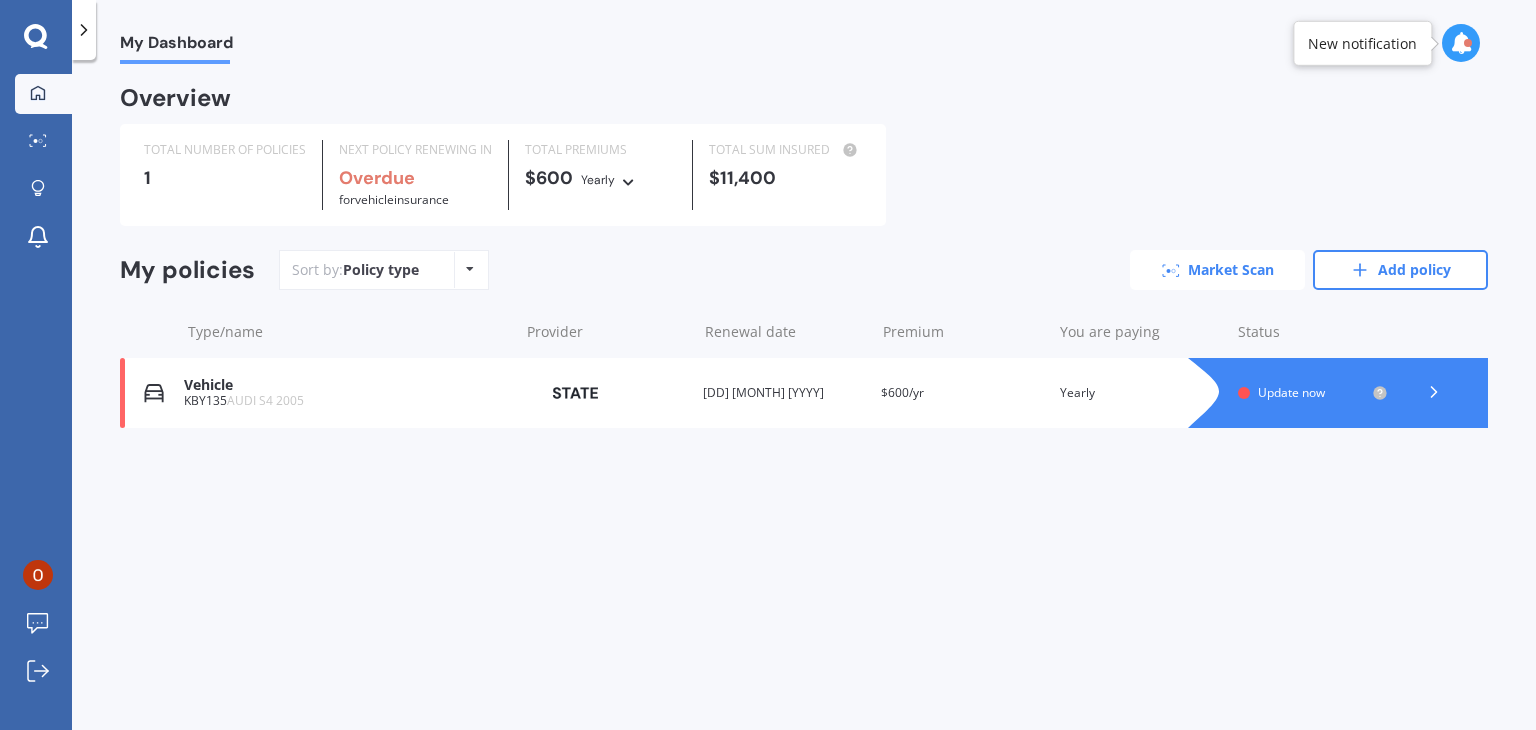 click on "Market Scan" at bounding box center [1217, 270] 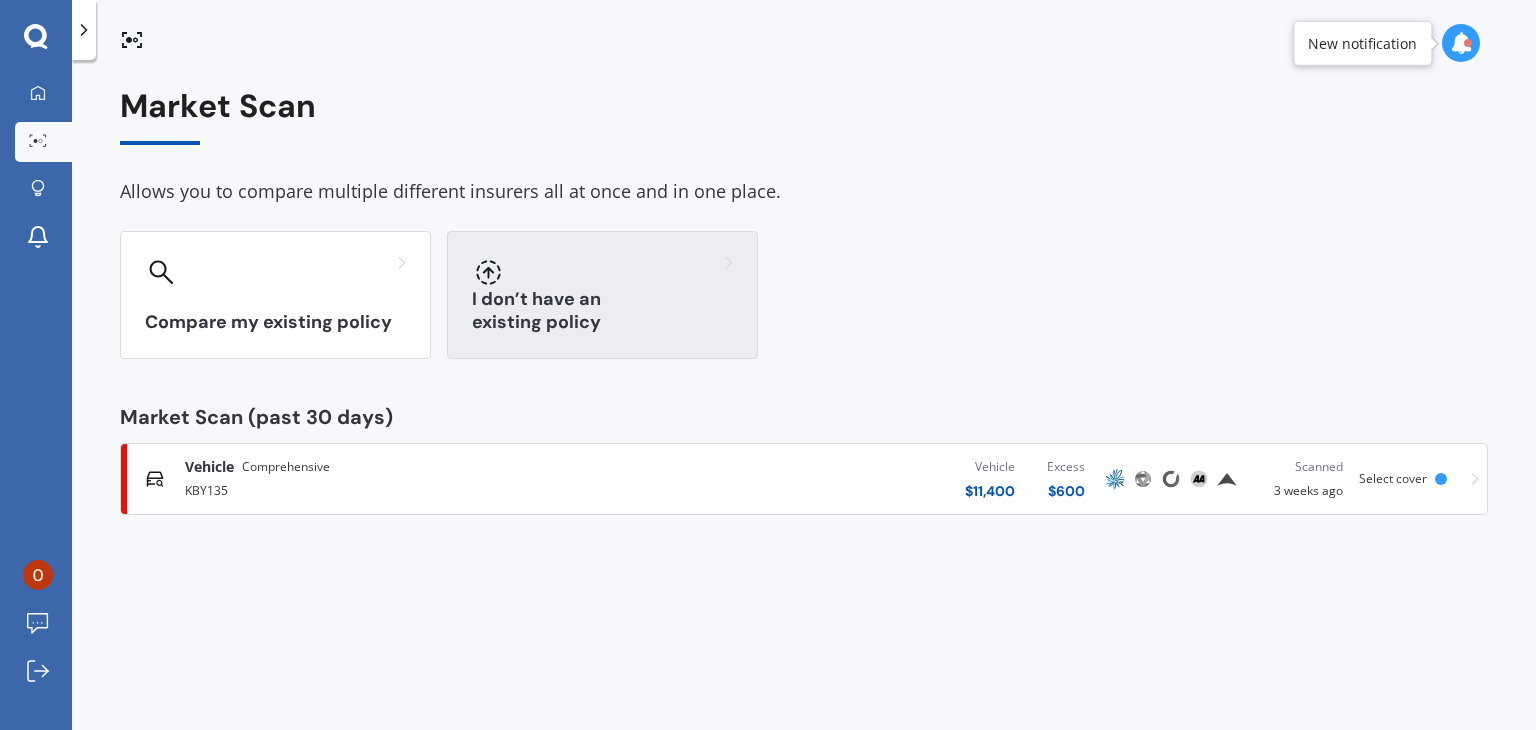 click on "I don’t have an existing policy" at bounding box center (602, 295) 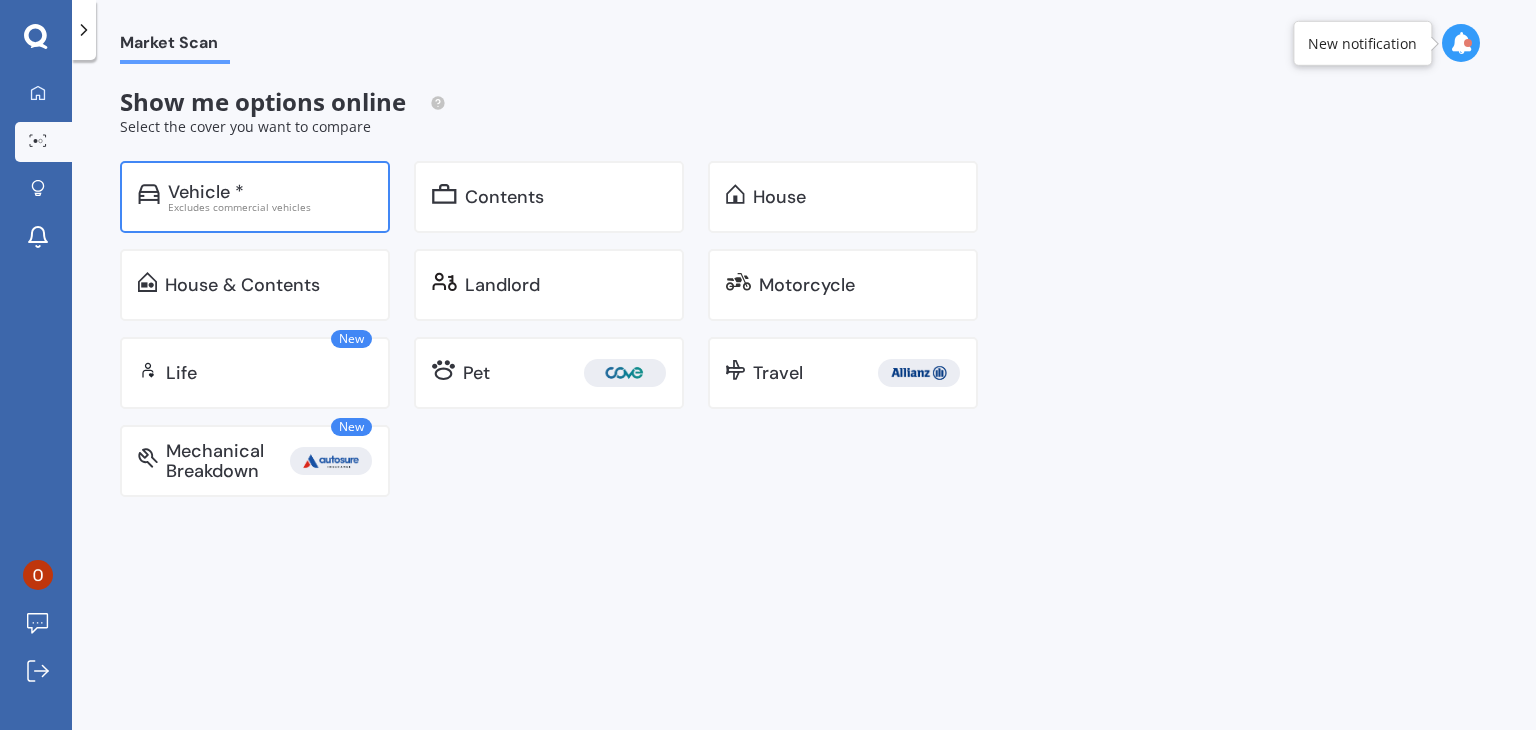 click on "Vehicle *" at bounding box center (270, 192) 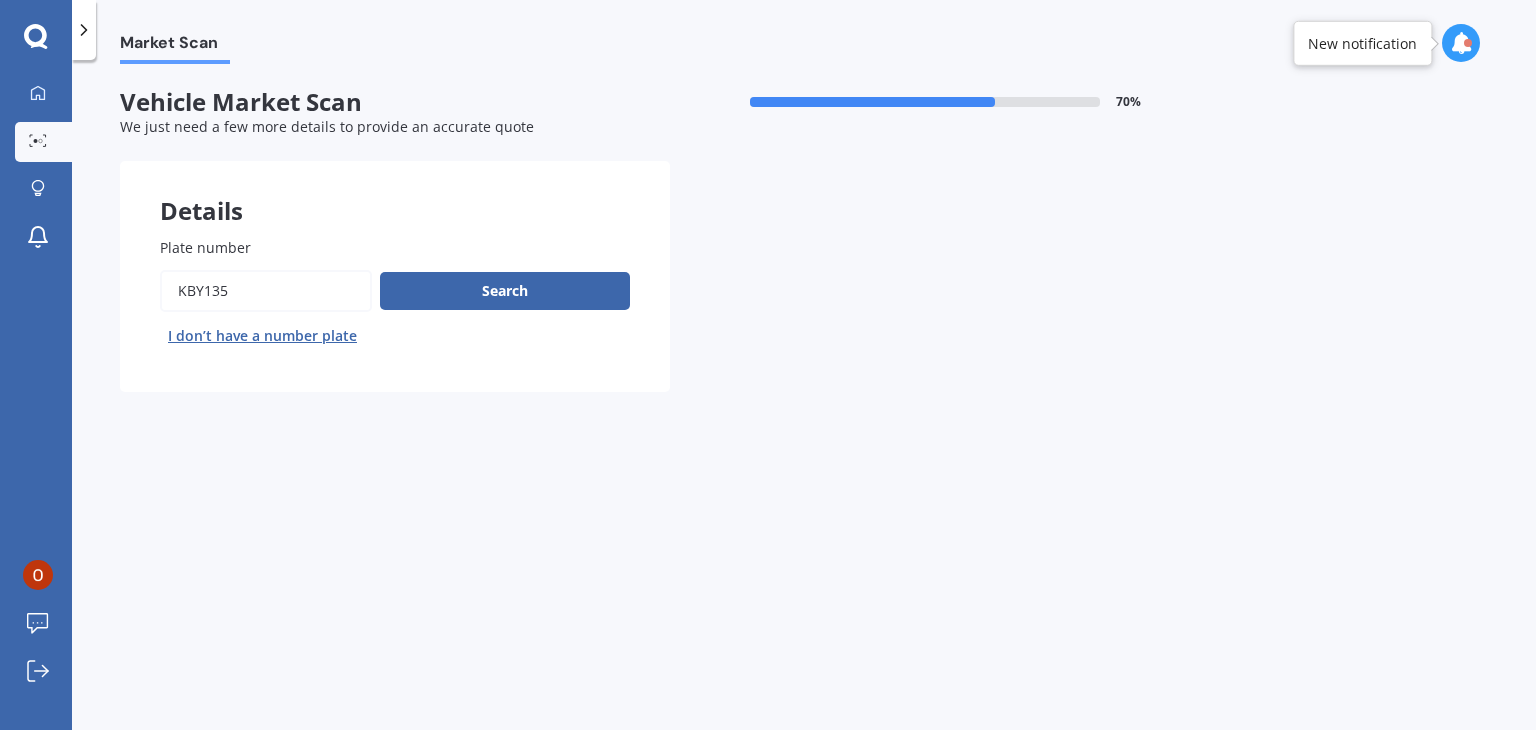 click on "Plate number" at bounding box center [266, 291] 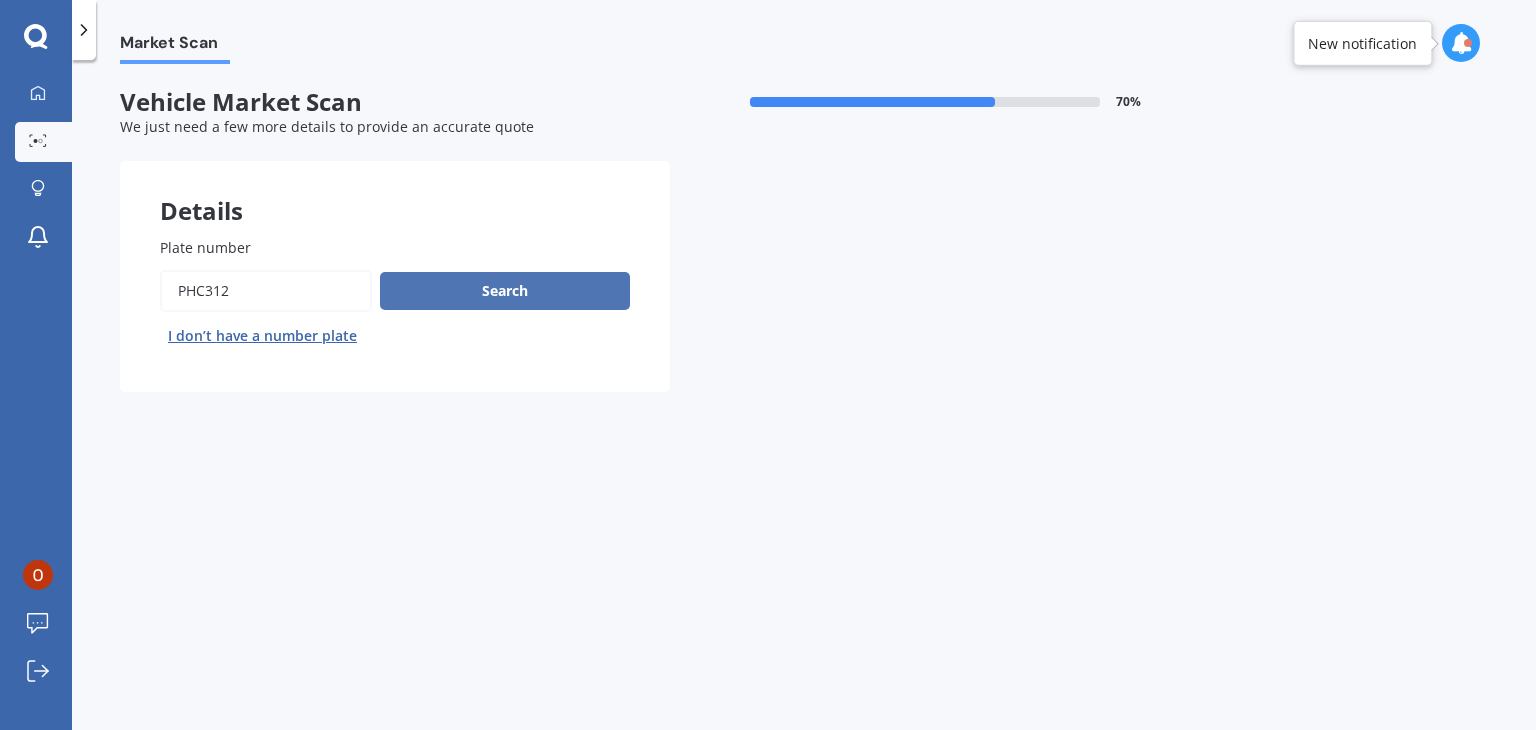 type on "PHC312" 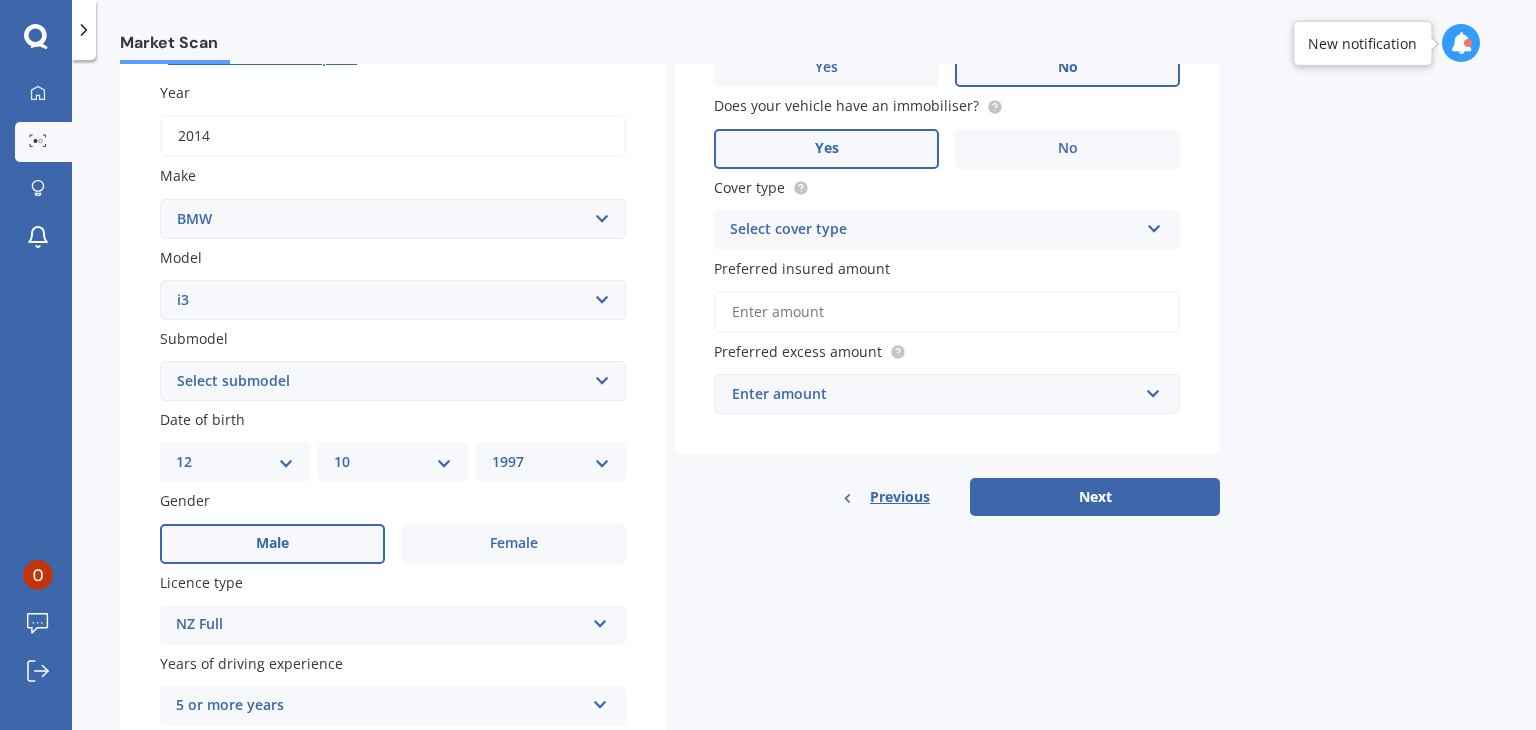 scroll, scrollTop: 279, scrollLeft: 0, axis: vertical 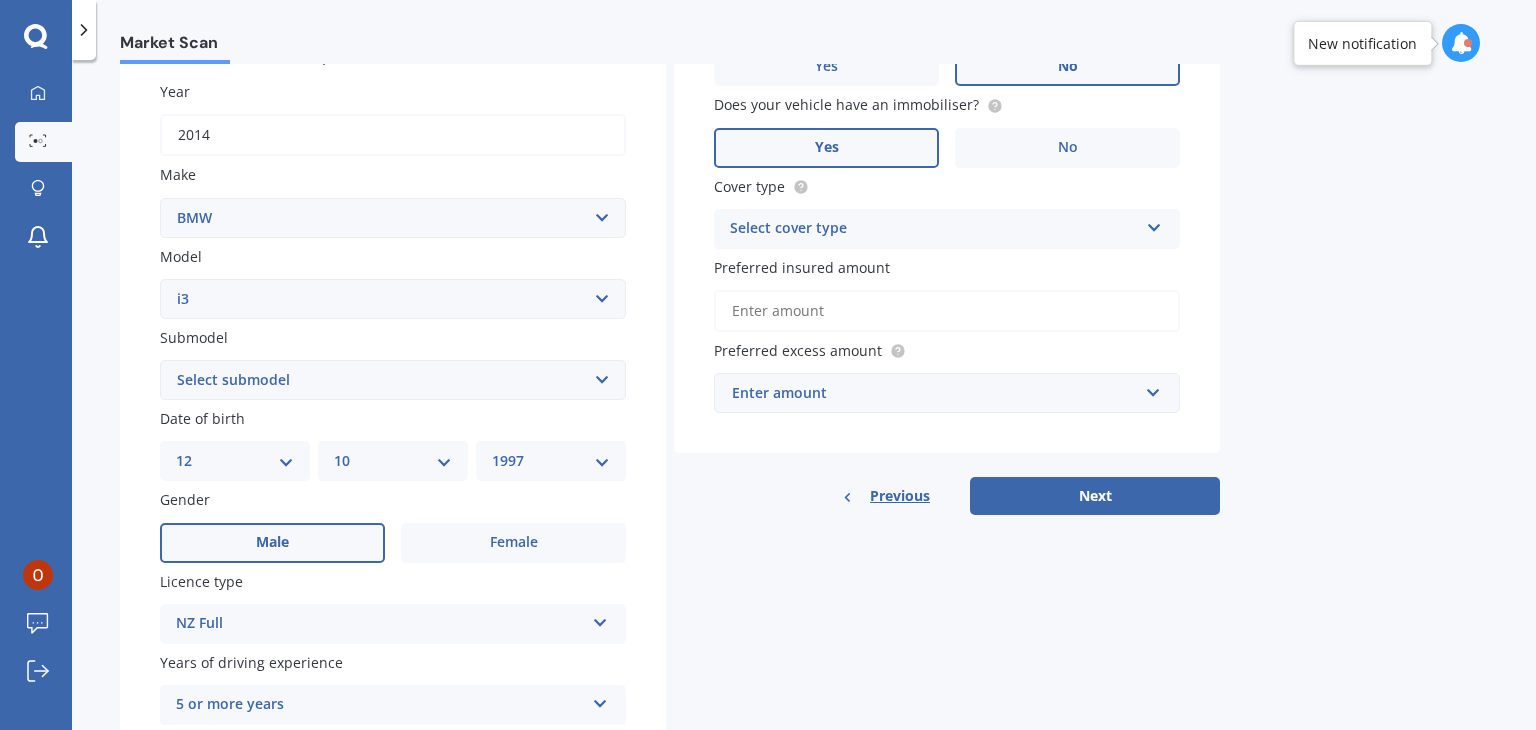 click on "Plate number Search I don’t have a number plate Year 2014 Make Select make AC ALFA ROMEO ASTON MARTIN AUDI AUSTIN BEDFORD Bentley BMW BYD CADILLAC CAN-AM CHERY CHEVROLET CHRYSLER Citroen CRUISEAIR CUPRA DAEWOO DAIHATSU DAIMLER DAMON DIAHATSU DODGE EXOCET FACTORY FIVE FERRARI FIAT Fiord FLEETWOOD FORD FOTON FRASER GEELY GENESIS GEORGIE BOY GMC GREAT WALL GWM HAVAL HILLMAN HINO HOLDEN HOLIDAY RAMBLER HONDA HUMMER HYUNDAI INFINITI ISUZU IVECO JAC JAECOO JAGUAR JEEP KGM KIA LADA LAMBORGHINI LANCIA LANDROVER LDV LEXUS LINCOLN LOTUS LUNAR M.G M.G. MAHINDRA MASERATI MAZDA MCLAREN MERCEDES AMG Mercedes Benz MERCEDES-AMG MERCURY MINI MITSUBISHI MORGAN MORRIS NEWMAR NISSAN OMODA OPEL OXFORD PEUGEOT Plymouth Polestar PONTIAC PORSCHE PROTON RAM Range Rover Rayne RENAULT ROLLS ROYCE ROVER SAAB SATURN SEAT SHELBY SKODA SMART SSANGYONG SUBARU SUZUKI TATA TESLA TIFFIN Toyota TRIUMPH TVR Vauxhall VOLKSWAGEN VOLVO WESTFIELD WINNEBAGO ZX Model Select model 116 116I 118 118D 120 130 218D 220I 225 250 316 318 320 320 i 323 325" at bounding box center [393, 382] 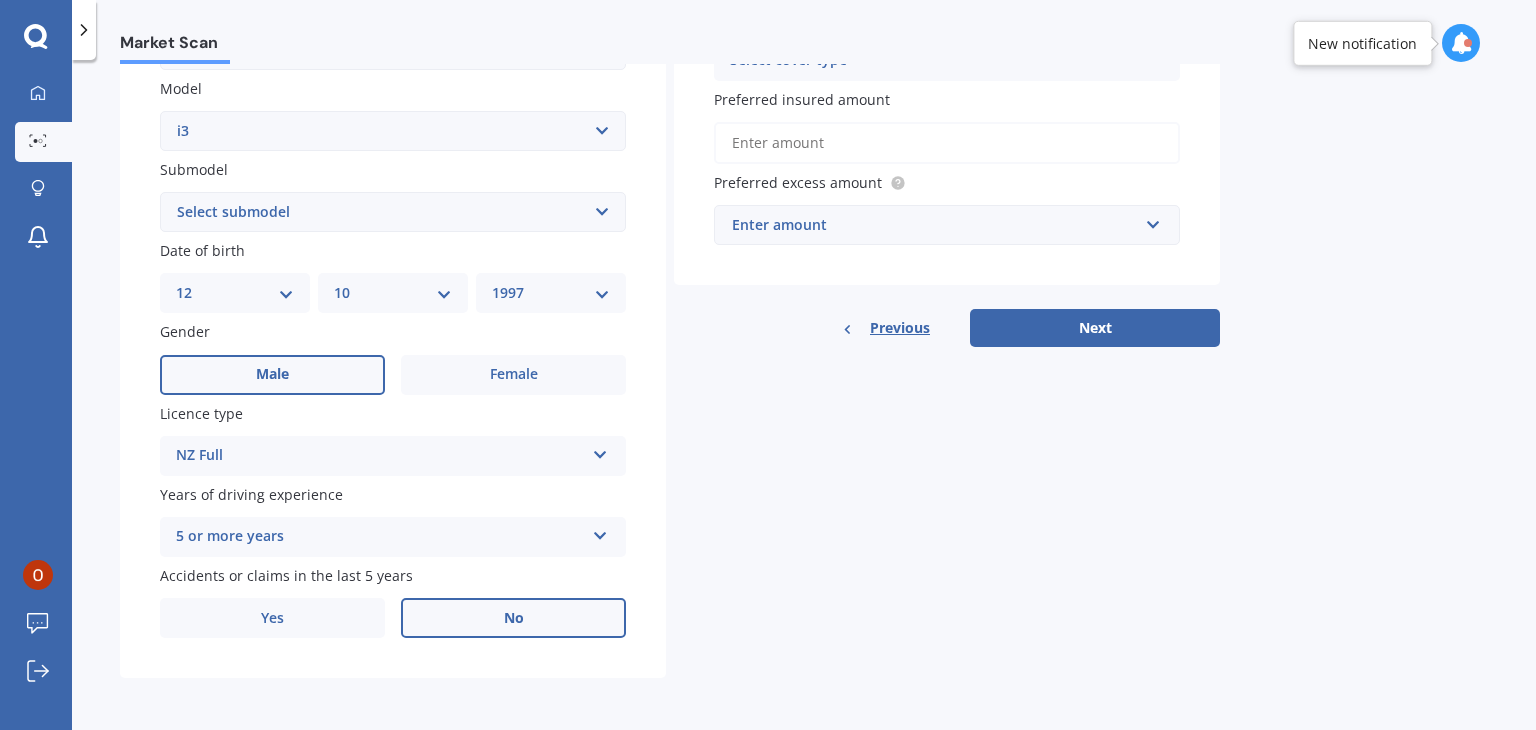scroll, scrollTop: 246, scrollLeft: 0, axis: vertical 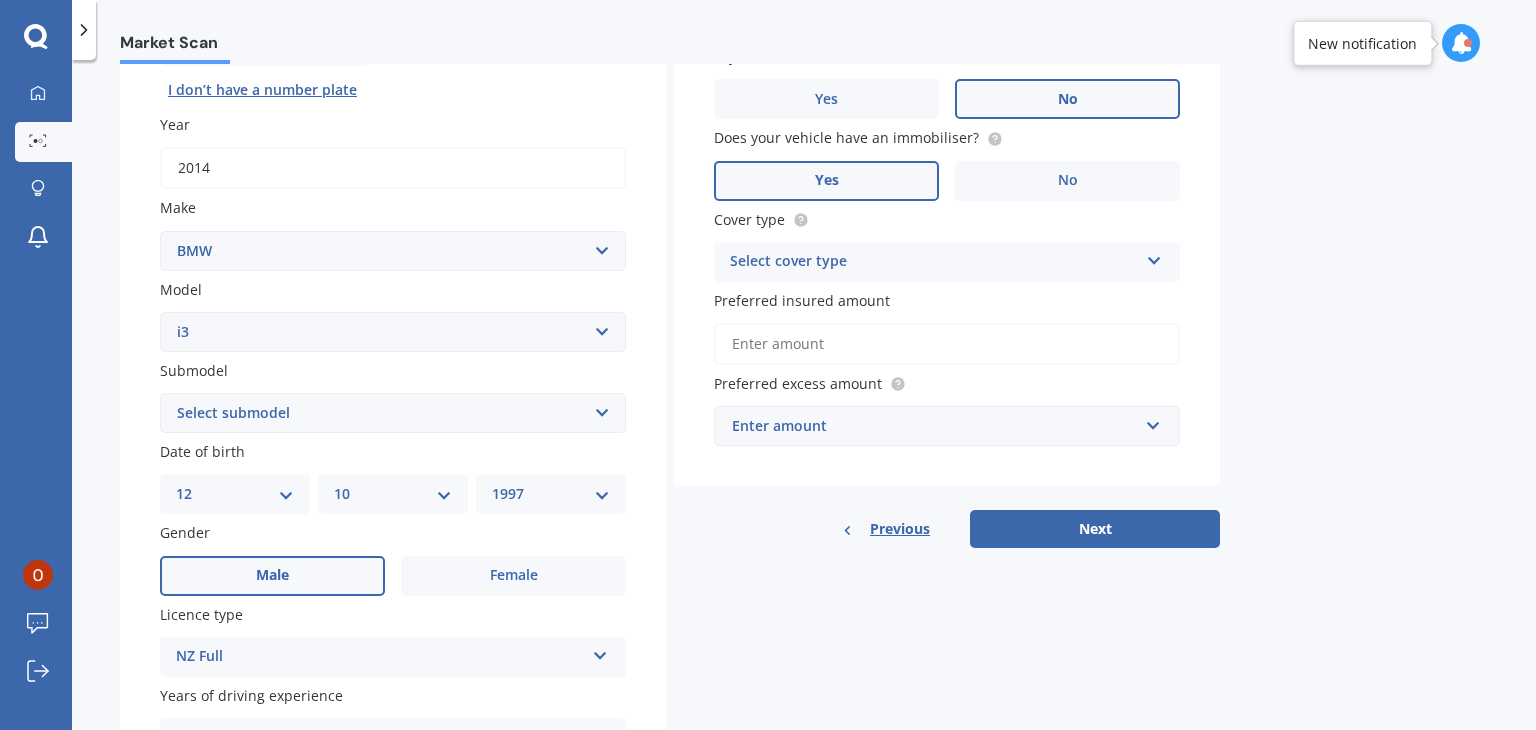 click on "Preferred insured amount" at bounding box center (947, 344) 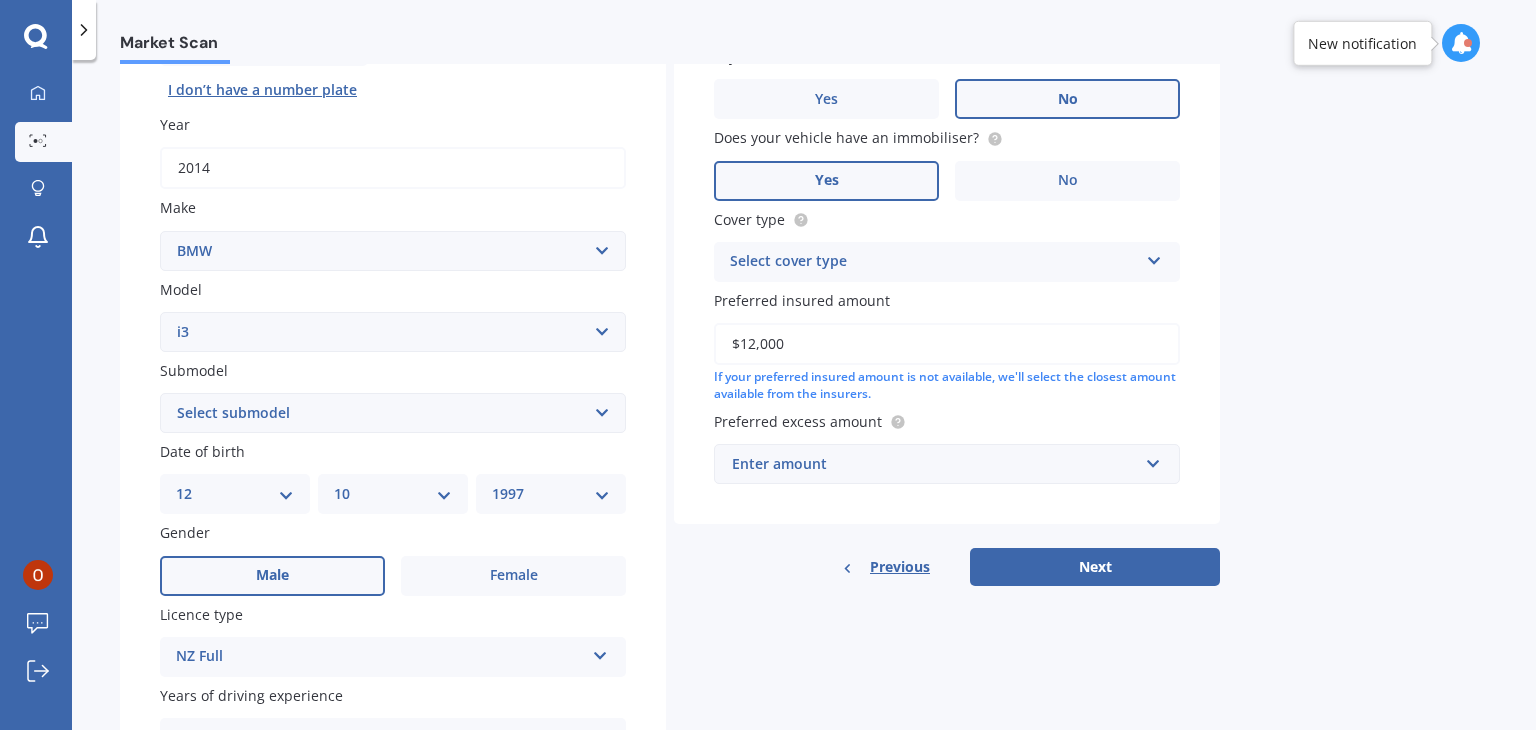 type on "$12,000" 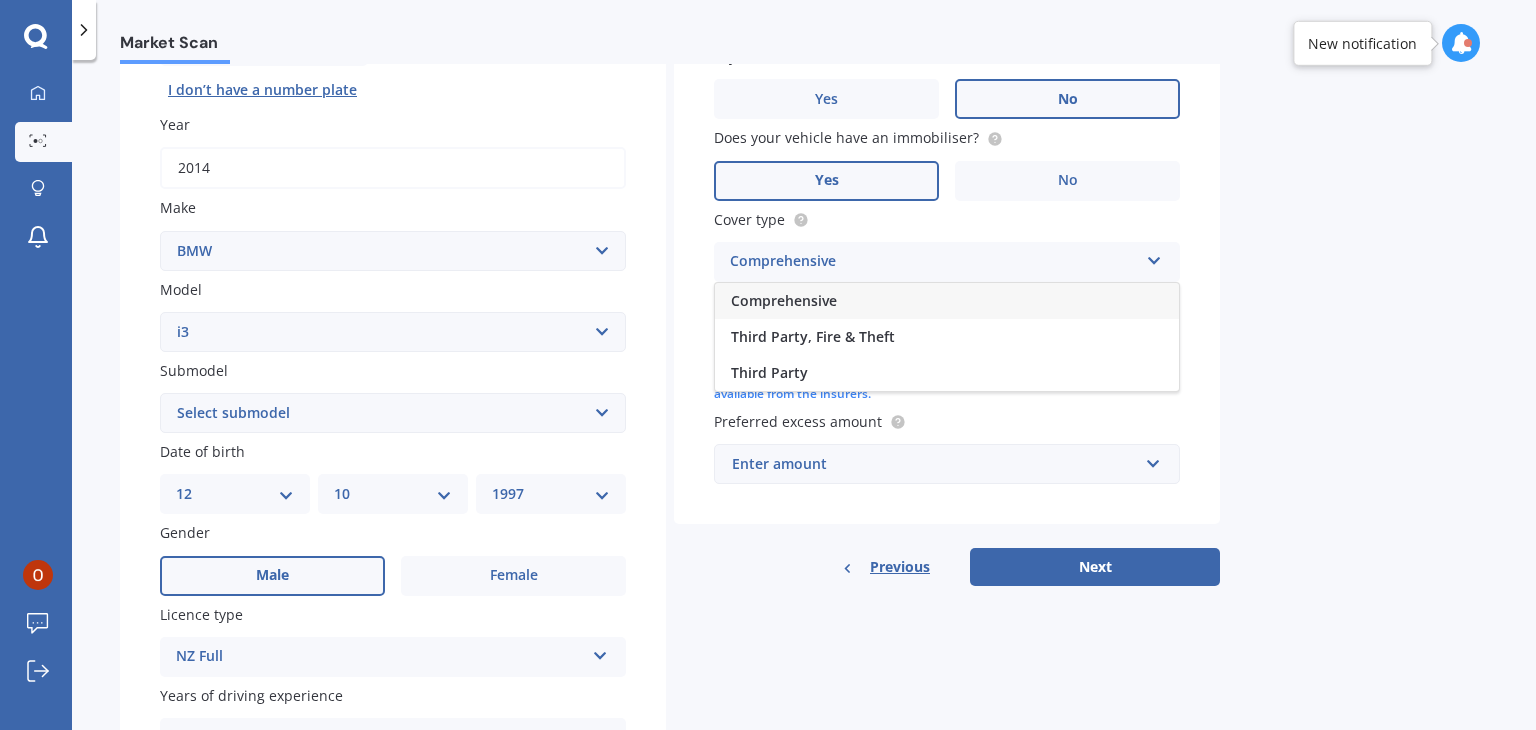 click on "Comprehensive" at bounding box center (947, 301) 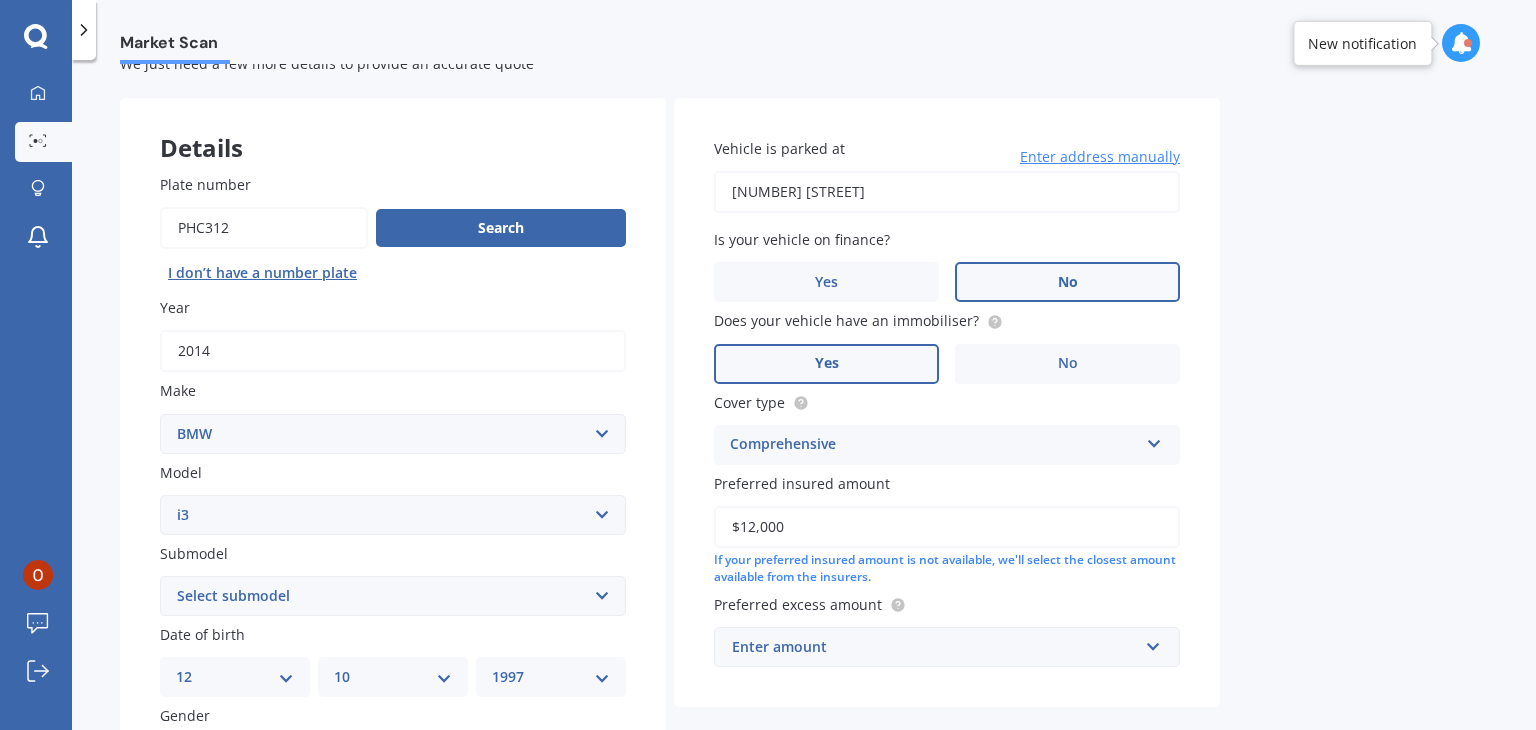 scroll, scrollTop: 56, scrollLeft: 0, axis: vertical 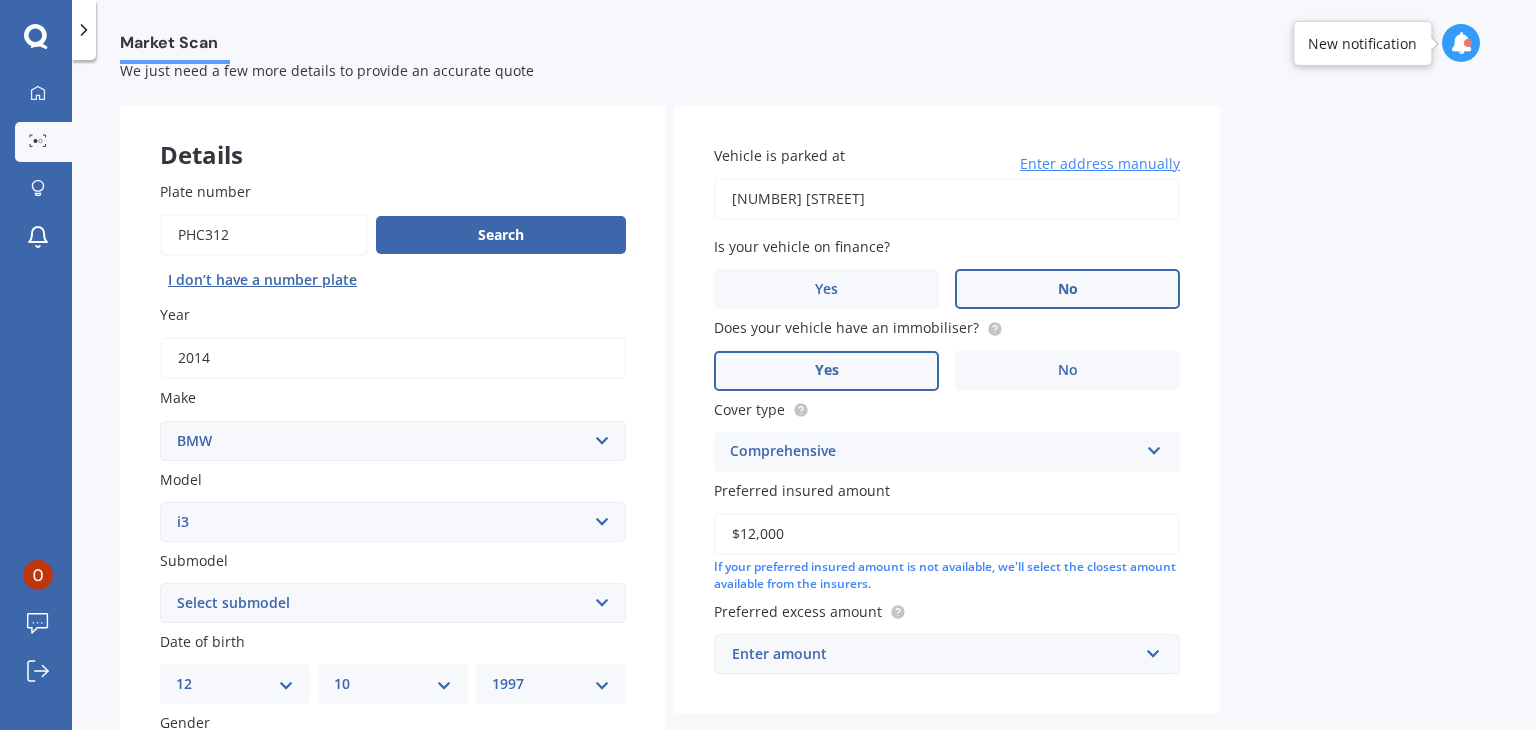 click on "[NUMBER] [STREET]" at bounding box center [947, 199] 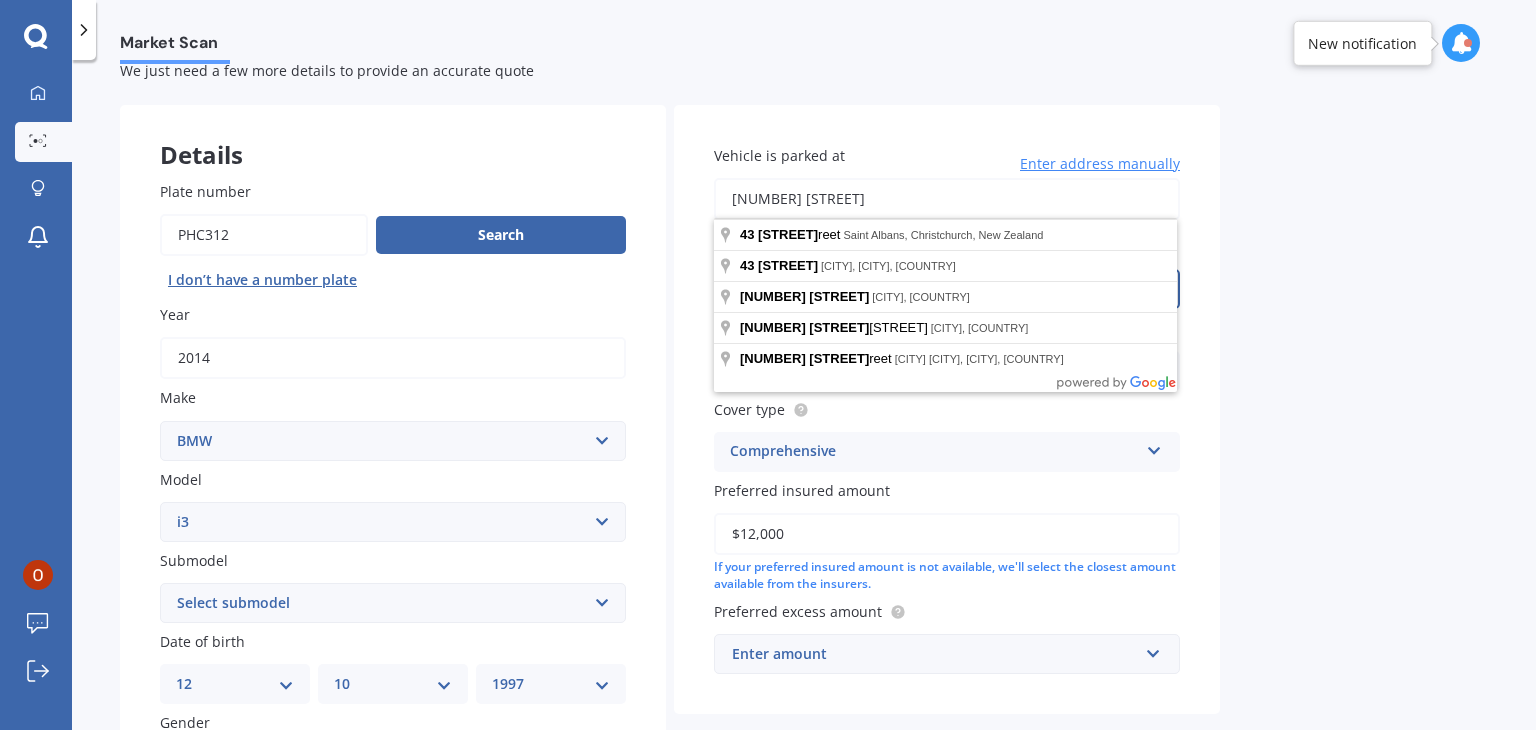 click on "[NUMBER] [STREET]" at bounding box center (947, 199) 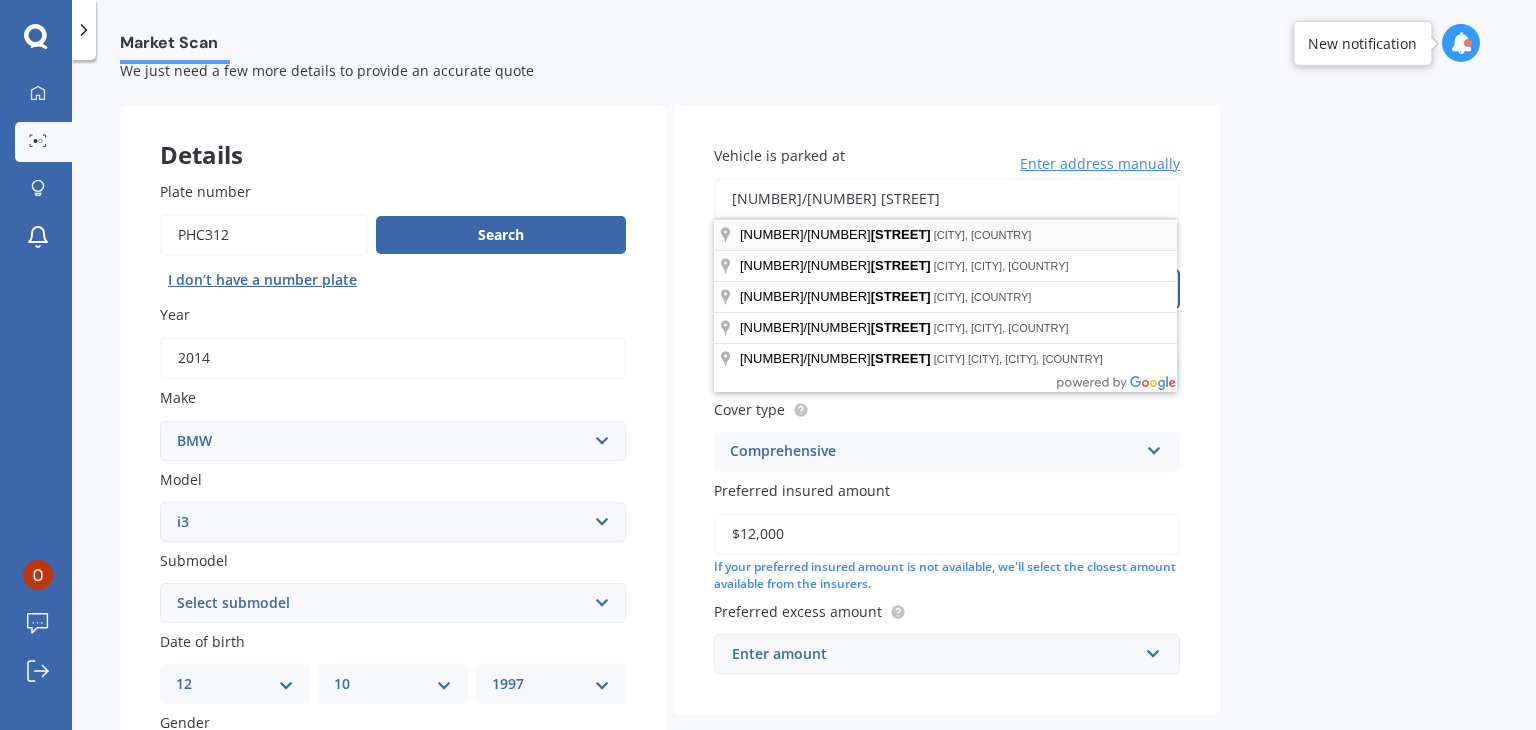 type on "[NUMBER]/[NUMBER] [STREET]" 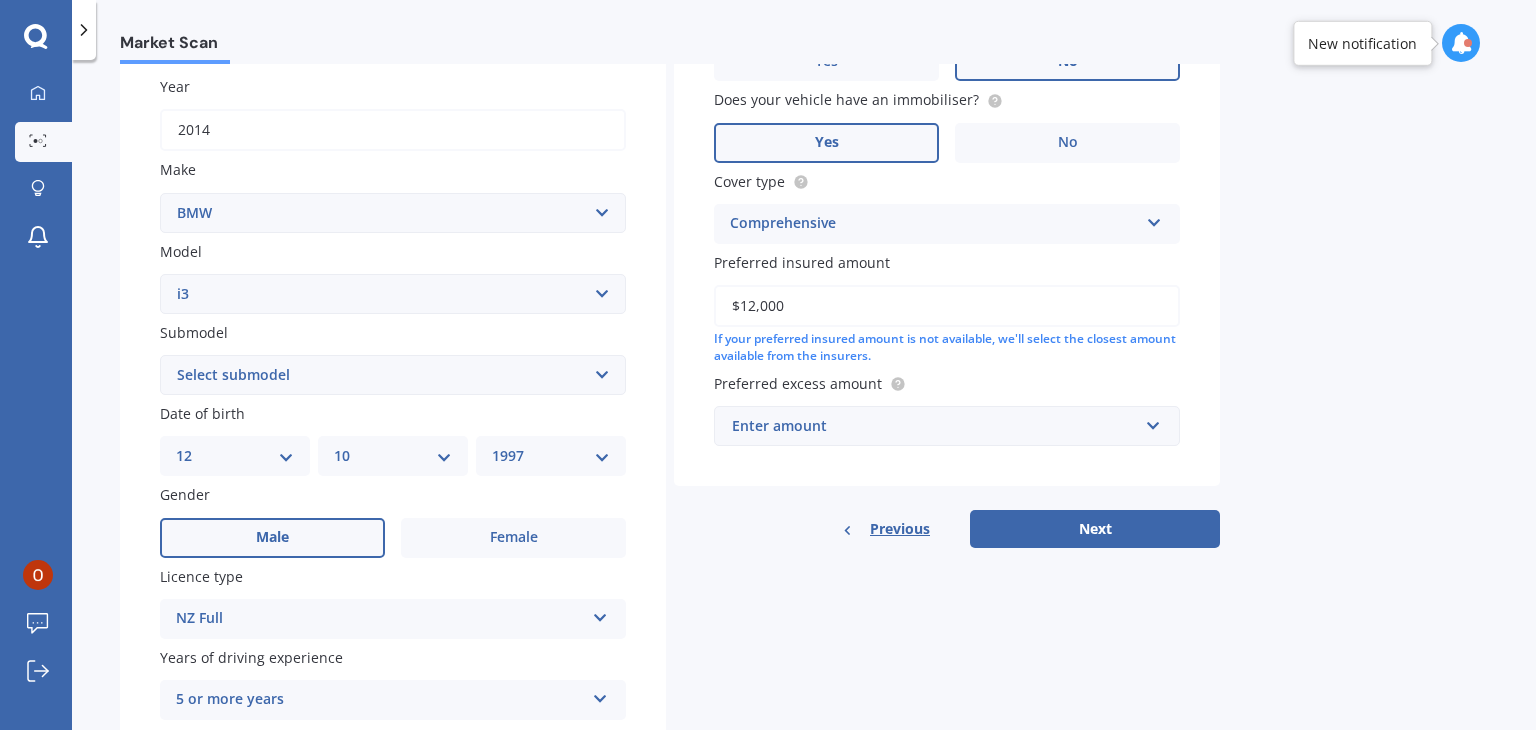 scroll, scrollTop: 288, scrollLeft: 0, axis: vertical 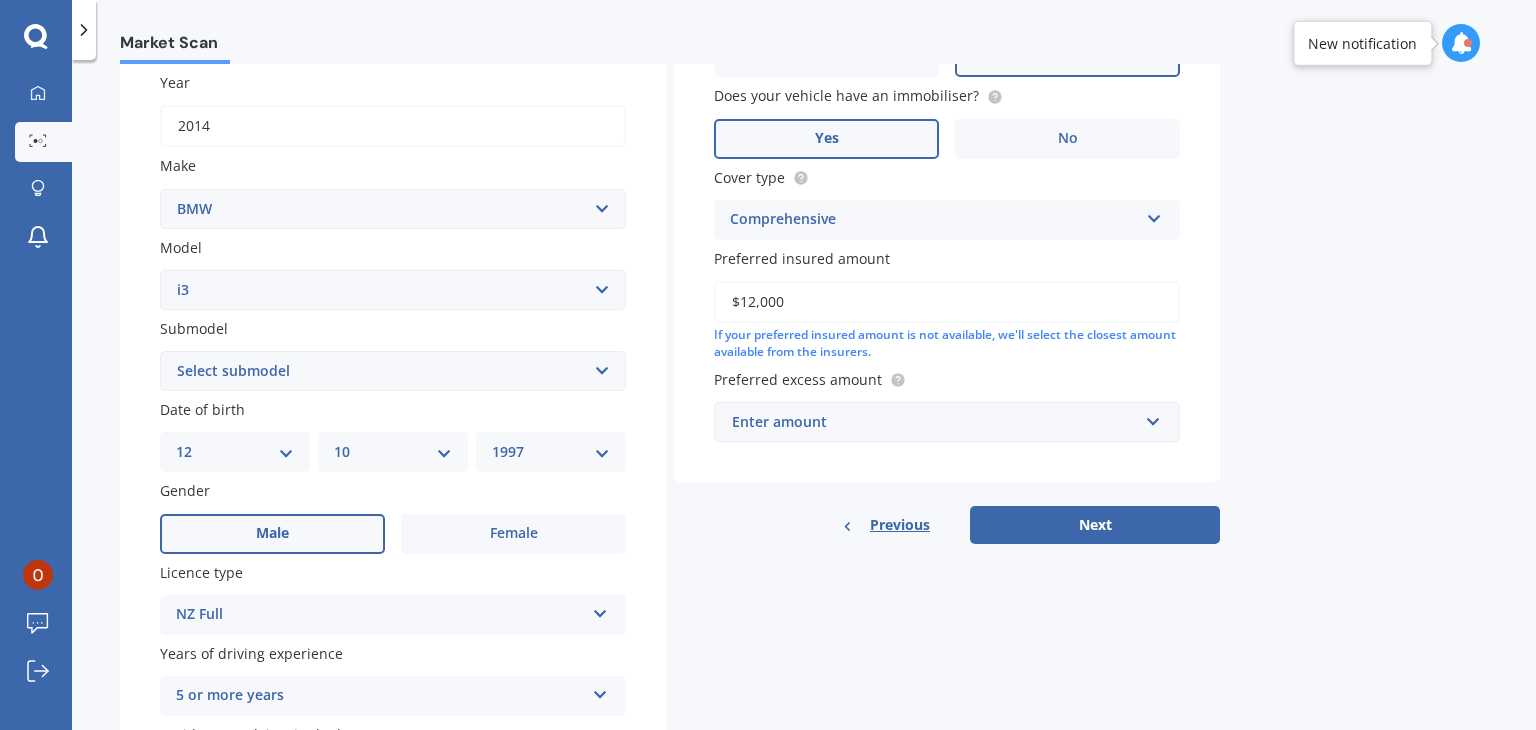 click on "Enter amount" at bounding box center [935, 422] 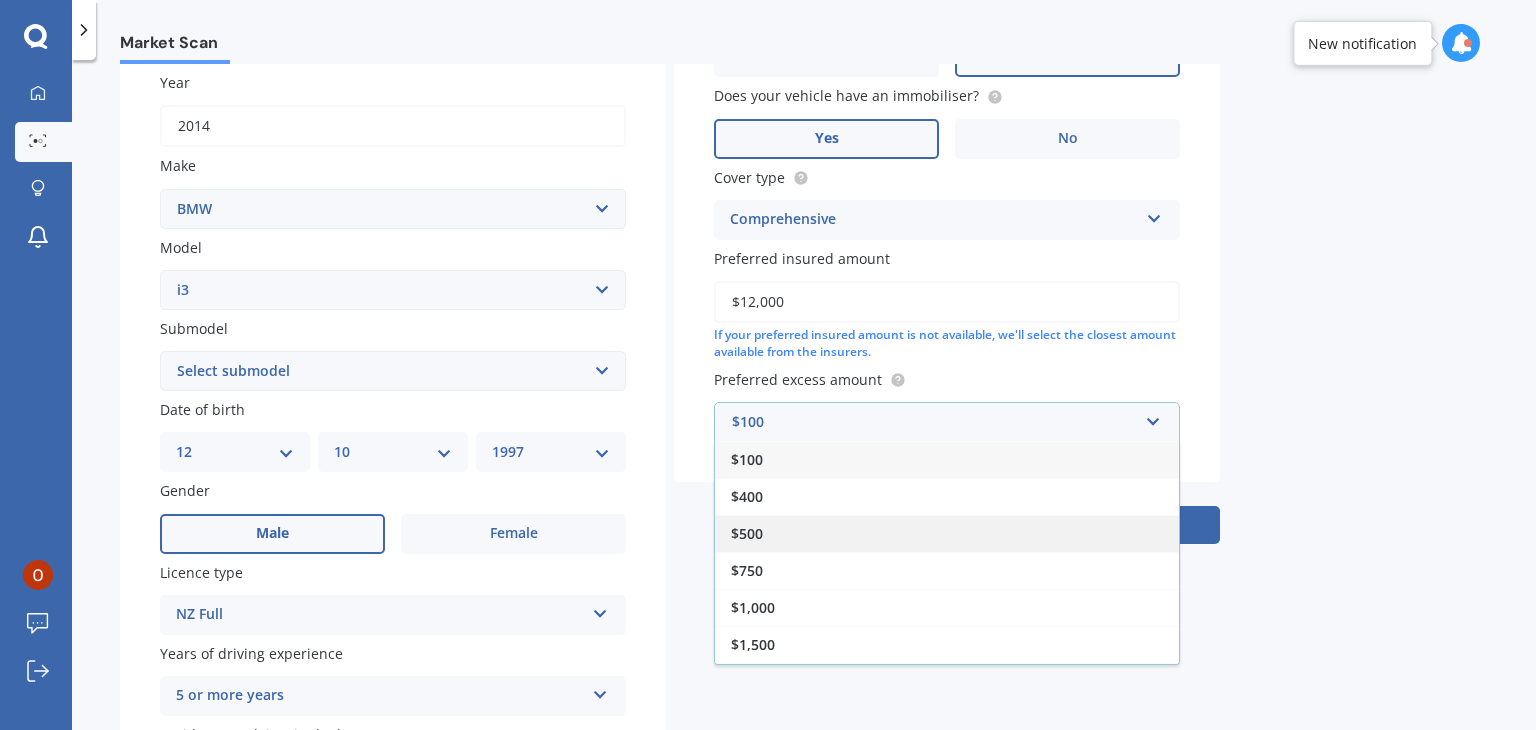 click on "$500" at bounding box center [747, 459] 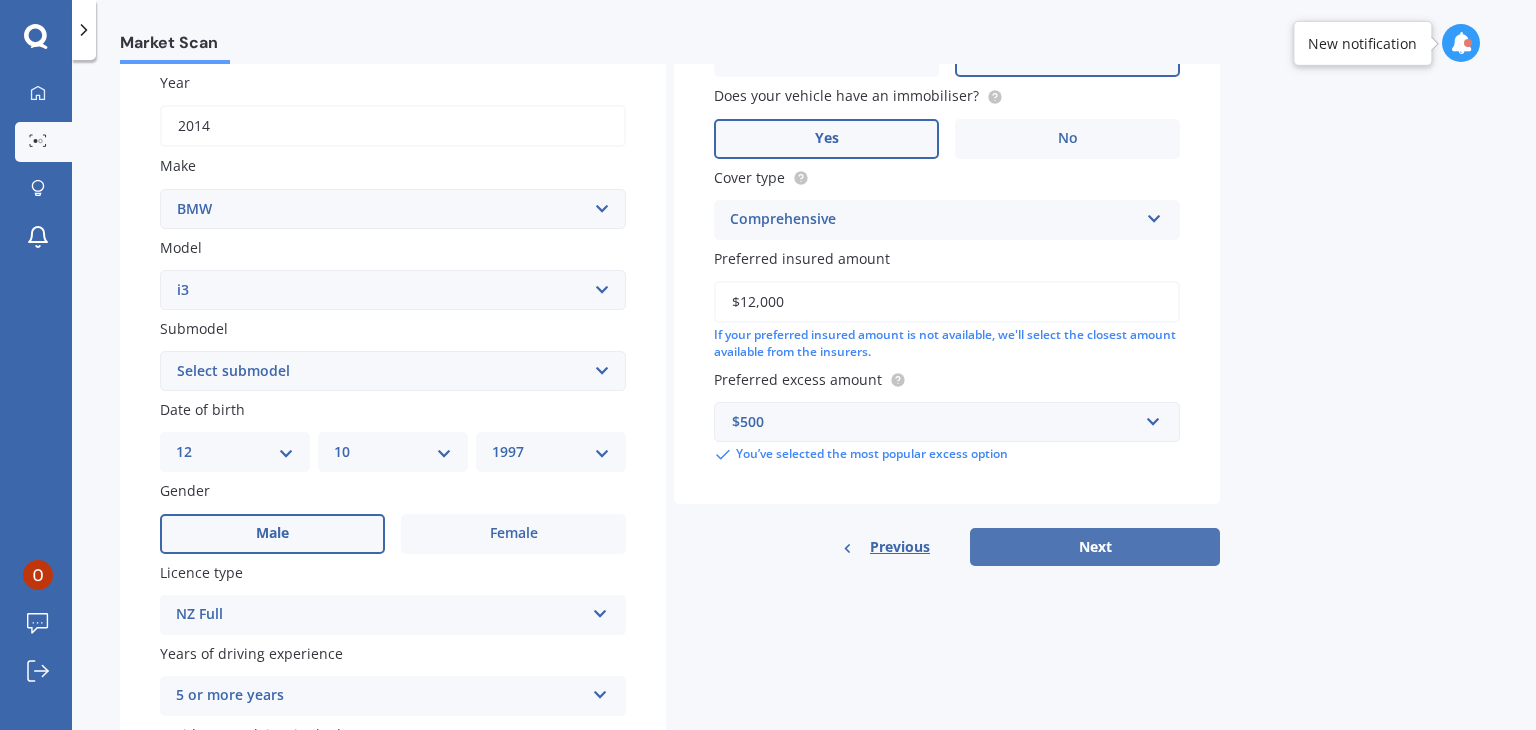 click on "Next" at bounding box center [1095, 547] 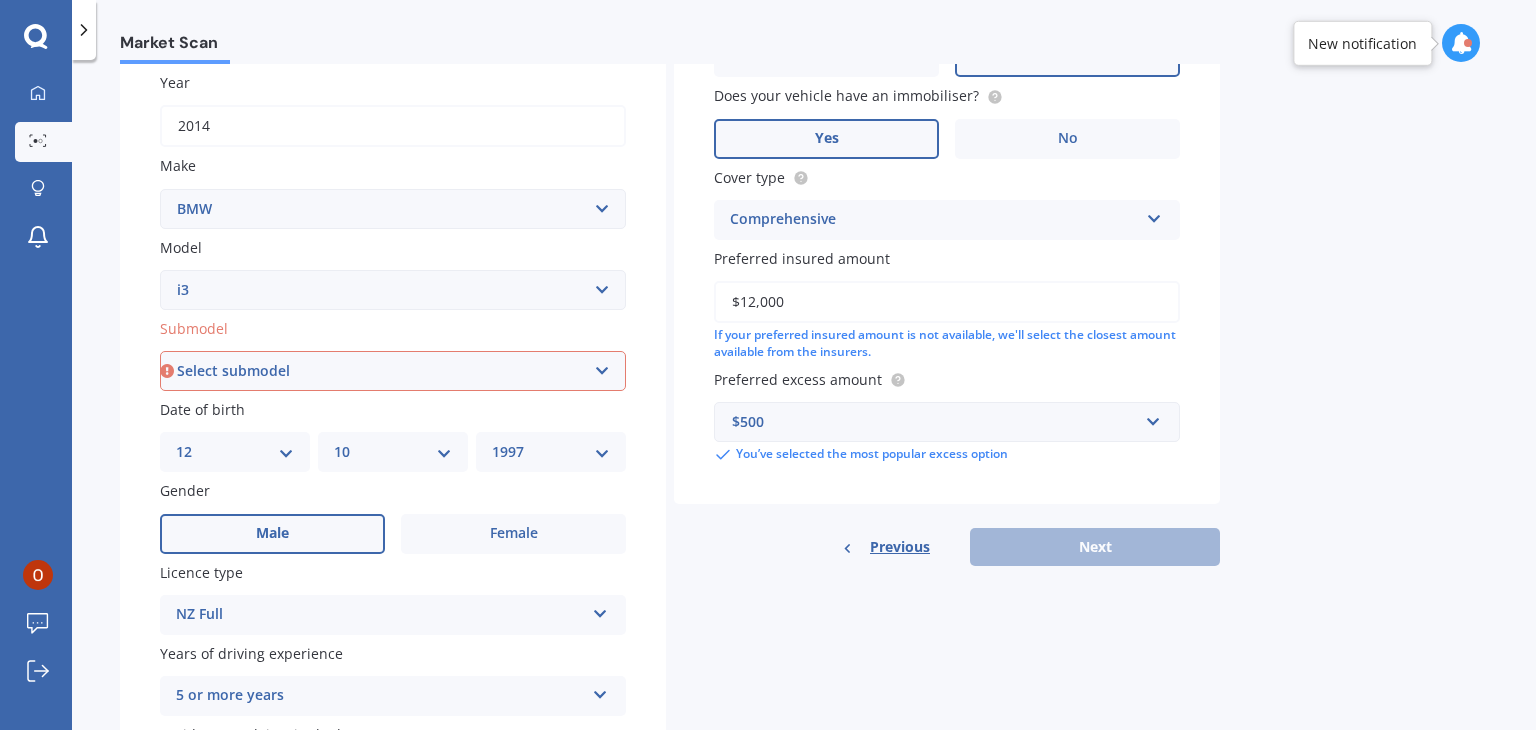 click on "Select submodel BEV" at bounding box center [393, 371] 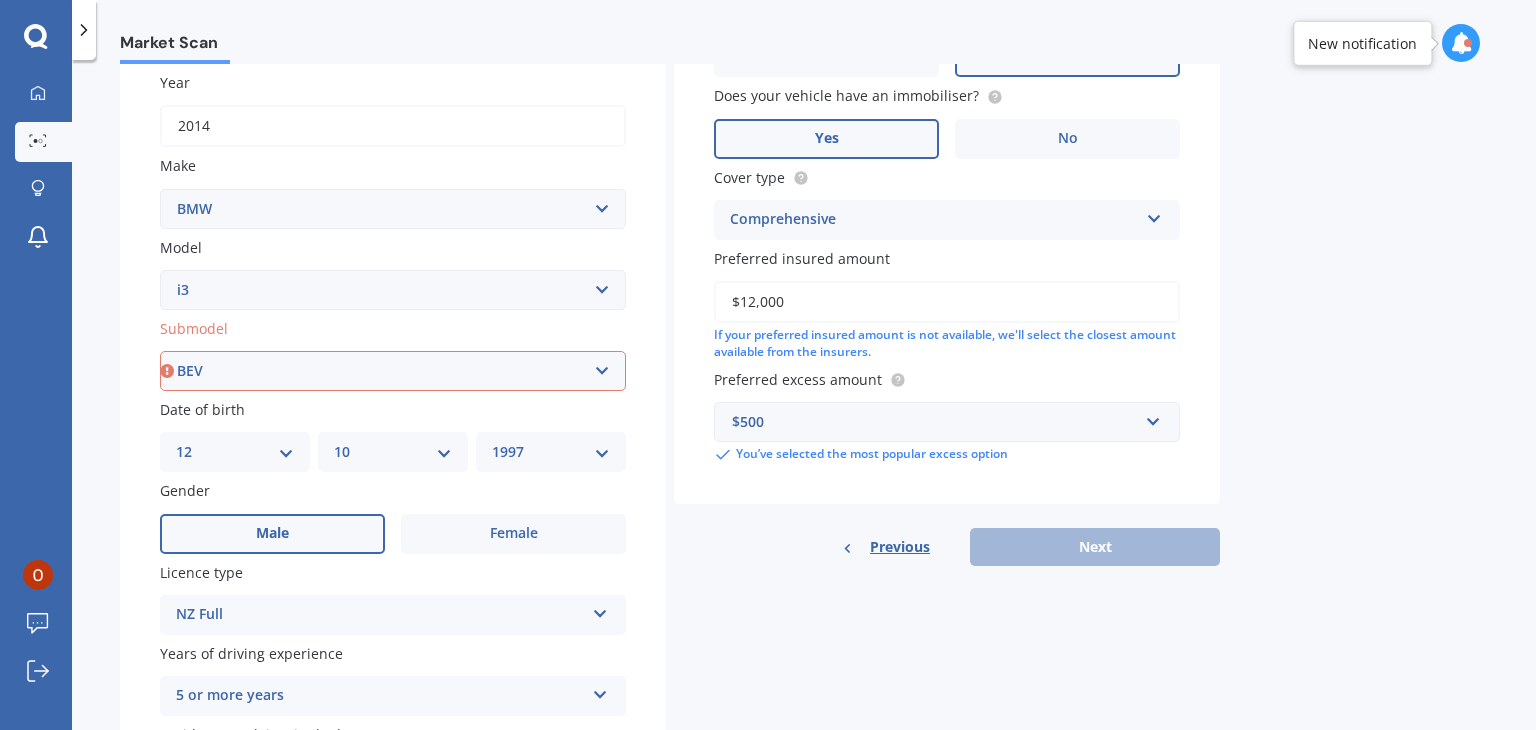 click on "Select submodel BEV" at bounding box center (393, 371) 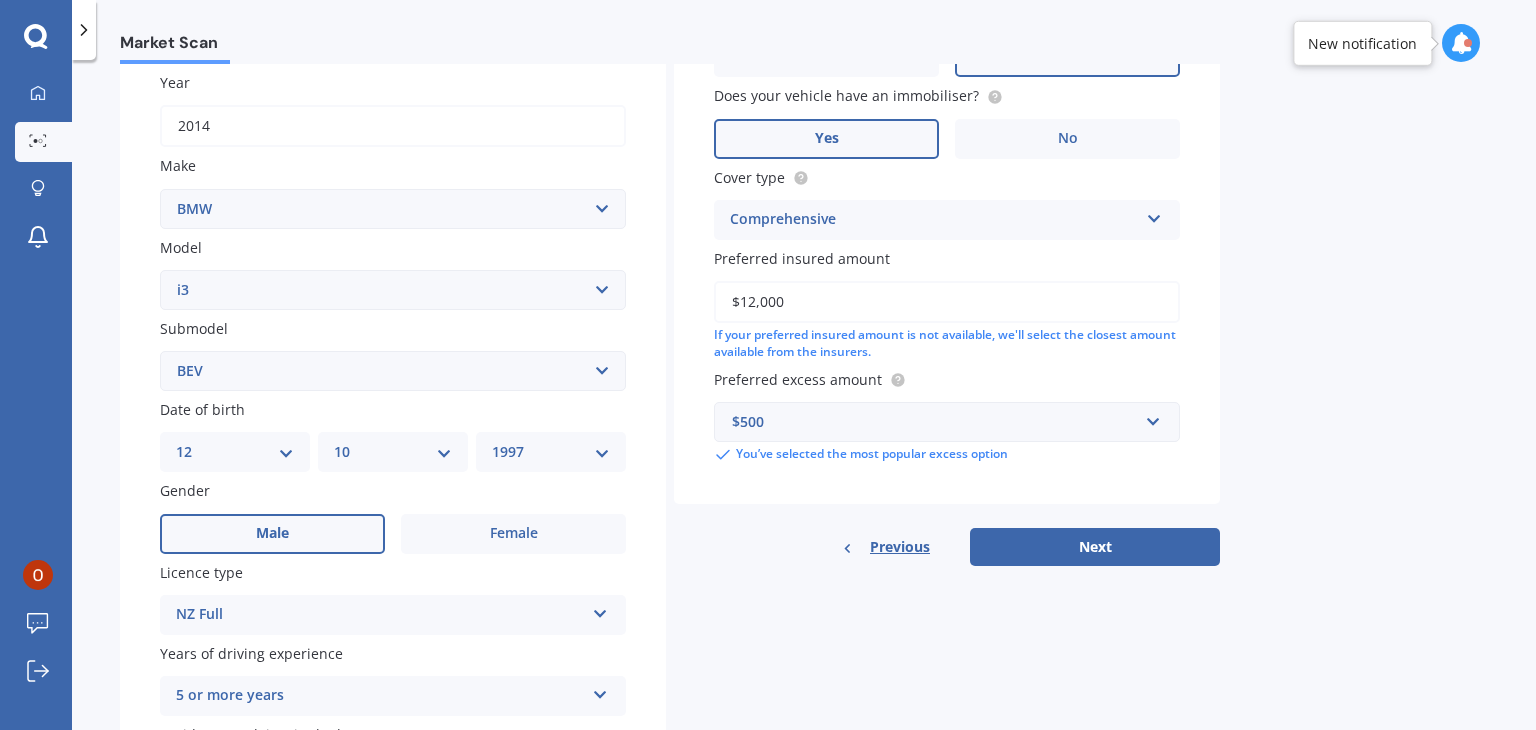 click on "Select model 116 116I 118 118D 120 130 218D 220I 225 250 316 318 320 320 i 323 325 328 330 335 335D 335i 340 420 428 430 435 518 520 523 523D 525 528 530 535 540 545 550 630 633 635 640D 640i 645i 650 728 730 733 735 740 745 750 760 840 850 i3 i3s i8 Ioniq iR iX IX3 M M135i M235 M240 M3 M340 M4 M4 Series M440i M5 M6 M7 X1 X2 X3 X4 X5 X6 X7 Z3 Z4 Z8" at bounding box center (393, 290) 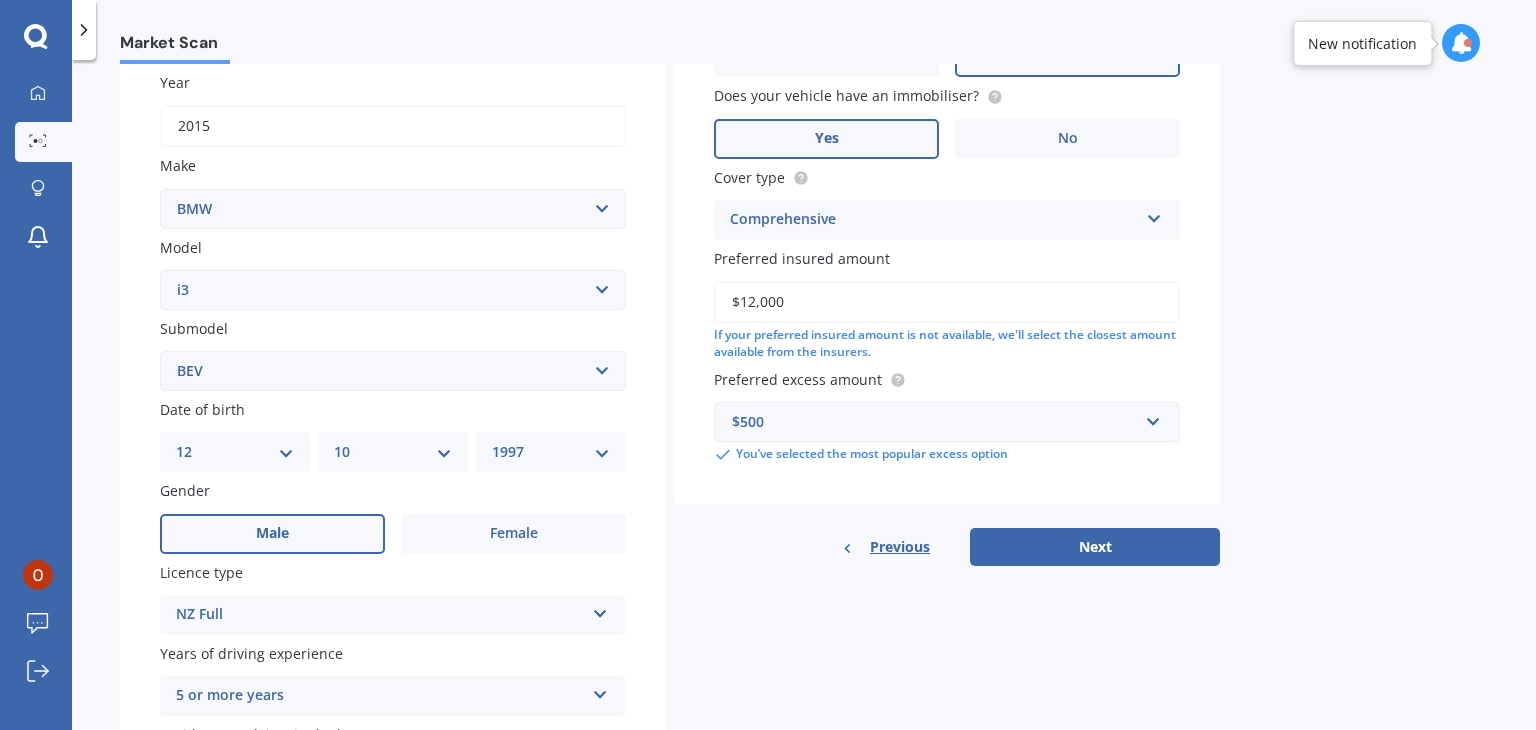 type on "2015" 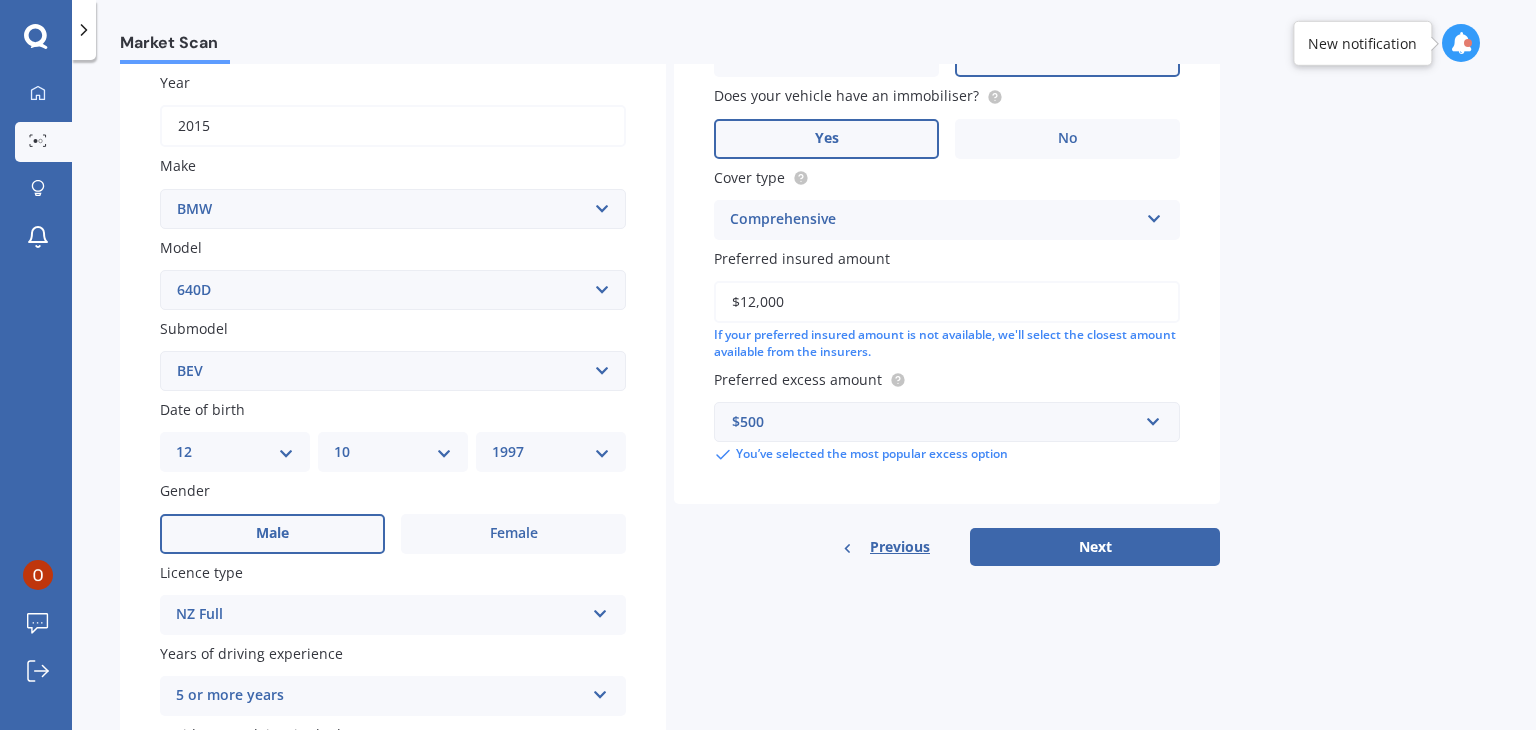 click on "Select model 116 116I 118 118D 120 130 218D 220I 225 250 316 318 320 320 i 323 325 328 330 335 335D 335i 340 420 428 430 435 518 520 523 523D 525 528 530 535 540 545 550 630 633 635 640D 640i 645i 650 728 730 733 735 740 745 750 760 840 850 i3 i3s i8 Ioniq iR iX IX3 M M135i M235 M240 M3 M340 M4 M4 Series M440i M5 M6 M7 X1 X2 X3 X4 X5 X6 X7 Z3 Z4 Z8" at bounding box center (393, 290) 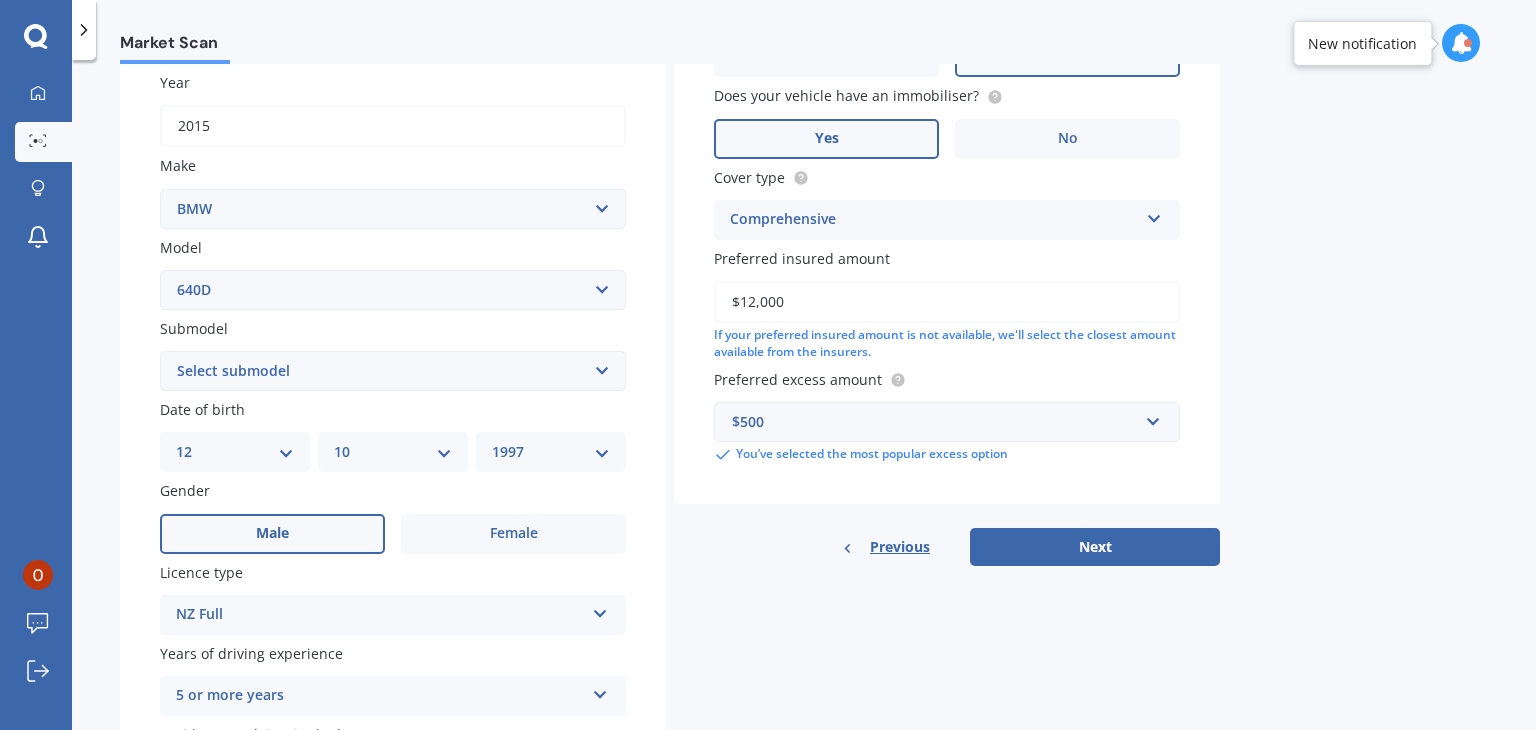 click on "Select model 116 116I 118 118D 120 130 218D 220I 225 250 316 318 320 320 i 323 325 328 330 335 335D 335i 340 420 428 430 435 518 520 523 523D 525 528 530 535 540 545 550 630 633 635 640D 640i 645i 650 728 730 733 735 740 745 750 760 840 850 i3 i3s i8 Ioniq iR iX IX3 M M135i M235 M240 M3 M340 M4 M4 Series M440i M5 M6 M7 X1 X2 X3 X4 X5 X6 X7 Z3 Z4 Z8" at bounding box center (393, 290) 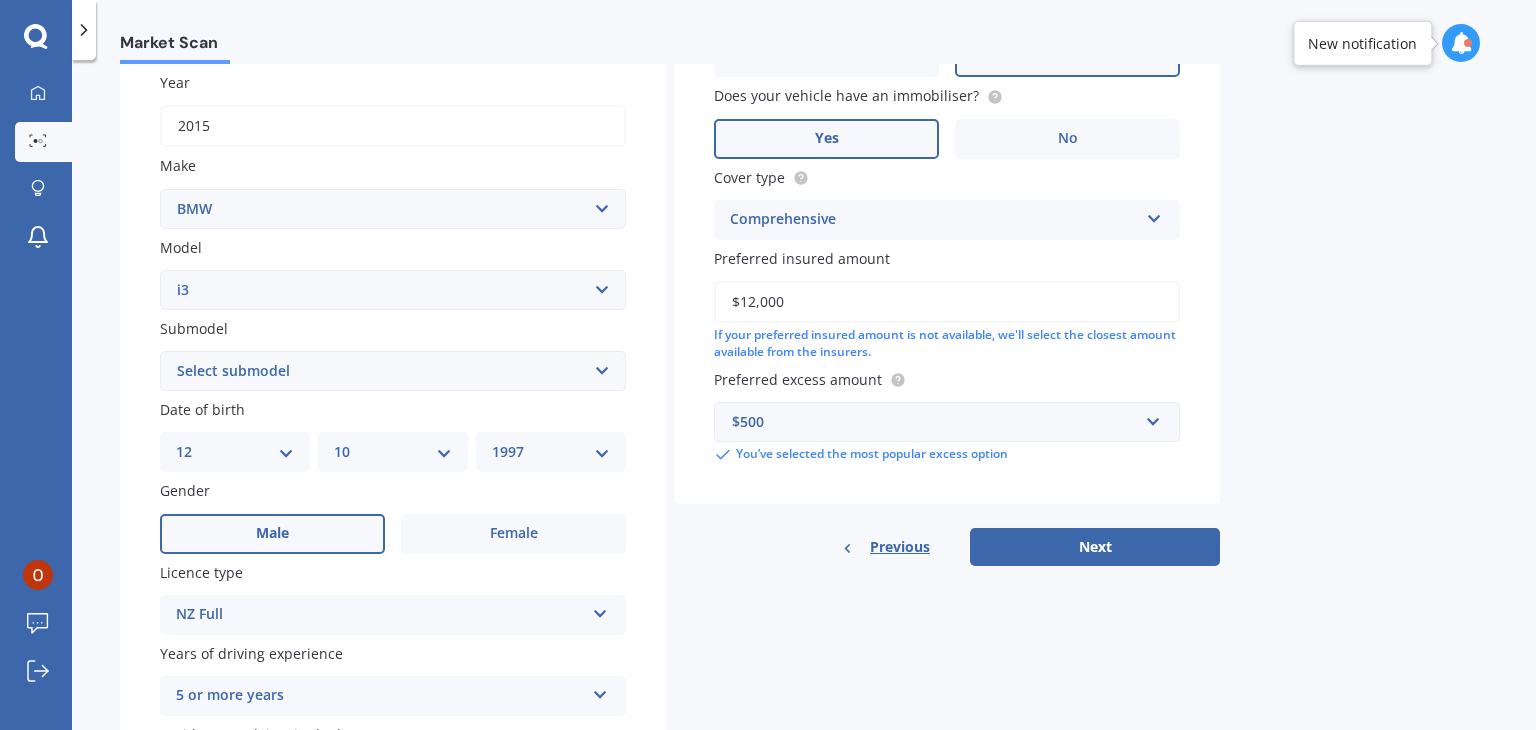 click on "Select model 116 116I 118 118D 120 130 218D 220I 225 250 316 318 320 320 i 323 325 328 330 335 335D 335i 340 420 428 430 435 518 520 523 523D 525 528 530 535 540 545 550 630 633 635 640D 640i 645i 650 728 730 733 735 740 745 750 760 840 850 i3 i3s i8 Ioniq iR iX IX3 M M135i M235 M240 M3 M340 M4 M4 Series M440i M5 M6 M7 X1 X2 X3 X4 X5 X6 X7 Z3 Z4 Z8" at bounding box center [393, 290] 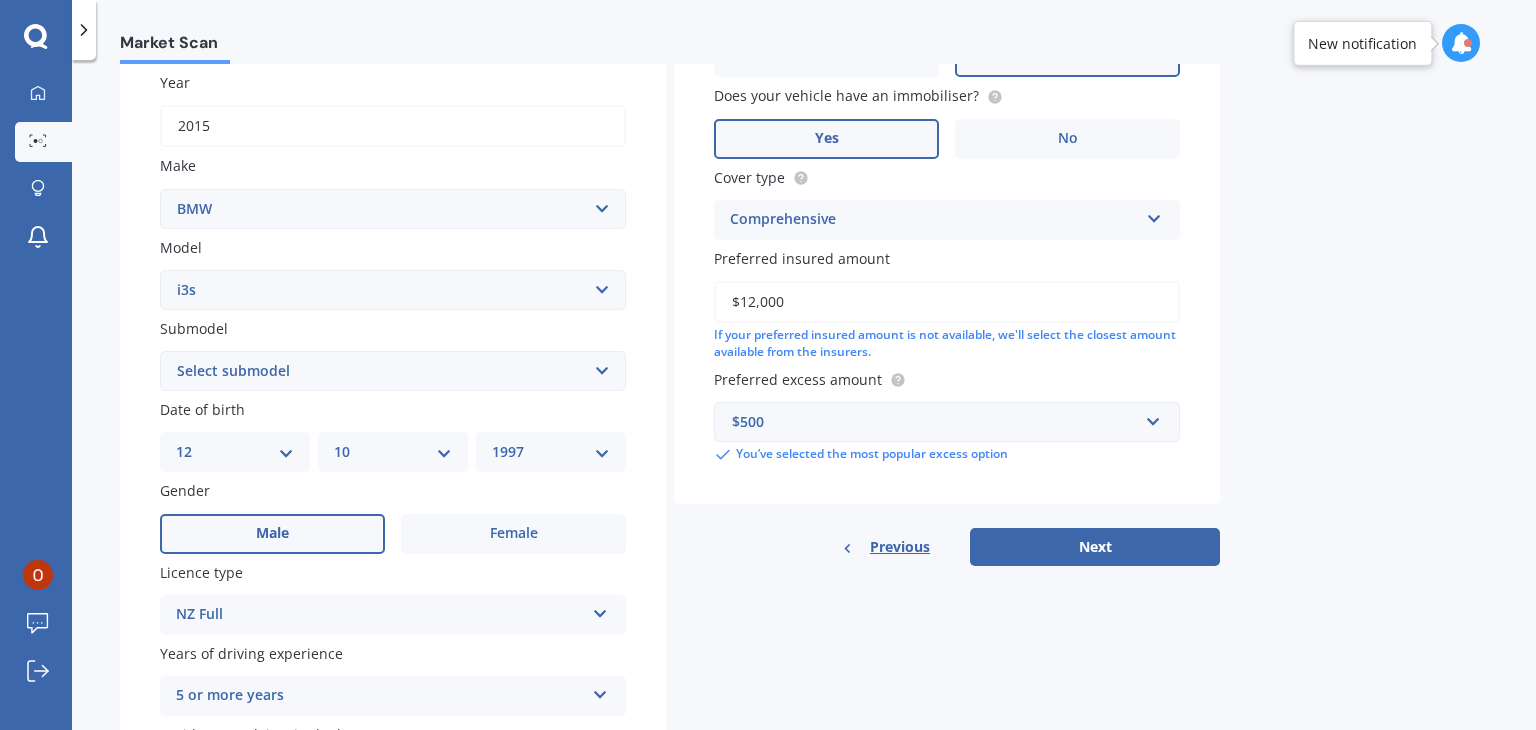 click on "Select model 116 116I 118 118D 120 130 218D 220I 225 250 316 318 320 320 i 323 325 328 330 335 335D 335i 340 420 428 430 435 518 520 523 523D 525 528 530 535 540 545 550 630 633 635 640D 640i 645i 650 728 730 733 735 740 745 750 760 840 850 i3 i3s i8 Ioniq iR iX IX3 M M135i M235 M240 M3 M340 M4 M4 Series M440i M5 M6 M7 X1 X2 X3 X4 X5 X6 X7 Z3 Z4 Z8" at bounding box center [393, 290] 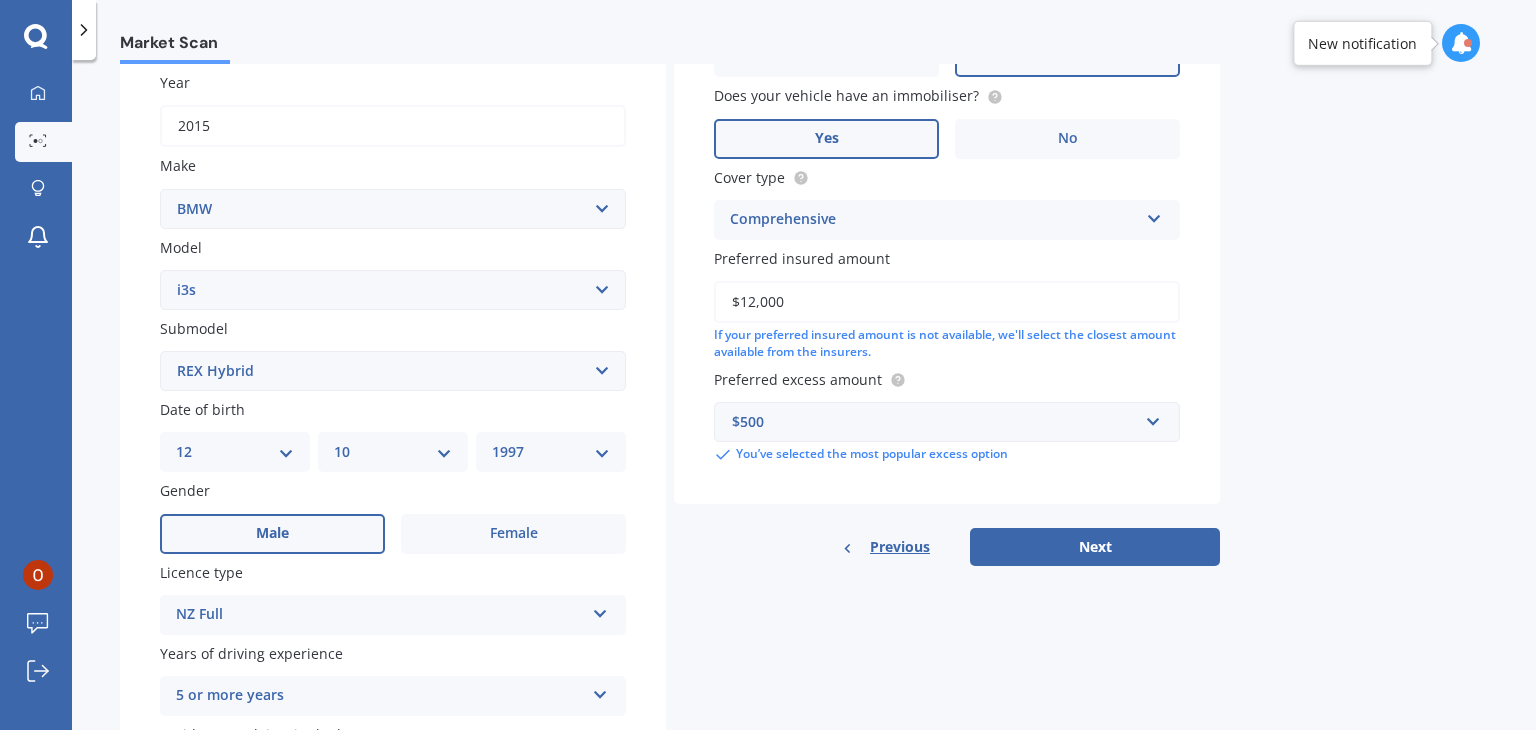 click on "Select submodel EV REX Hybrid" at bounding box center (393, 371) 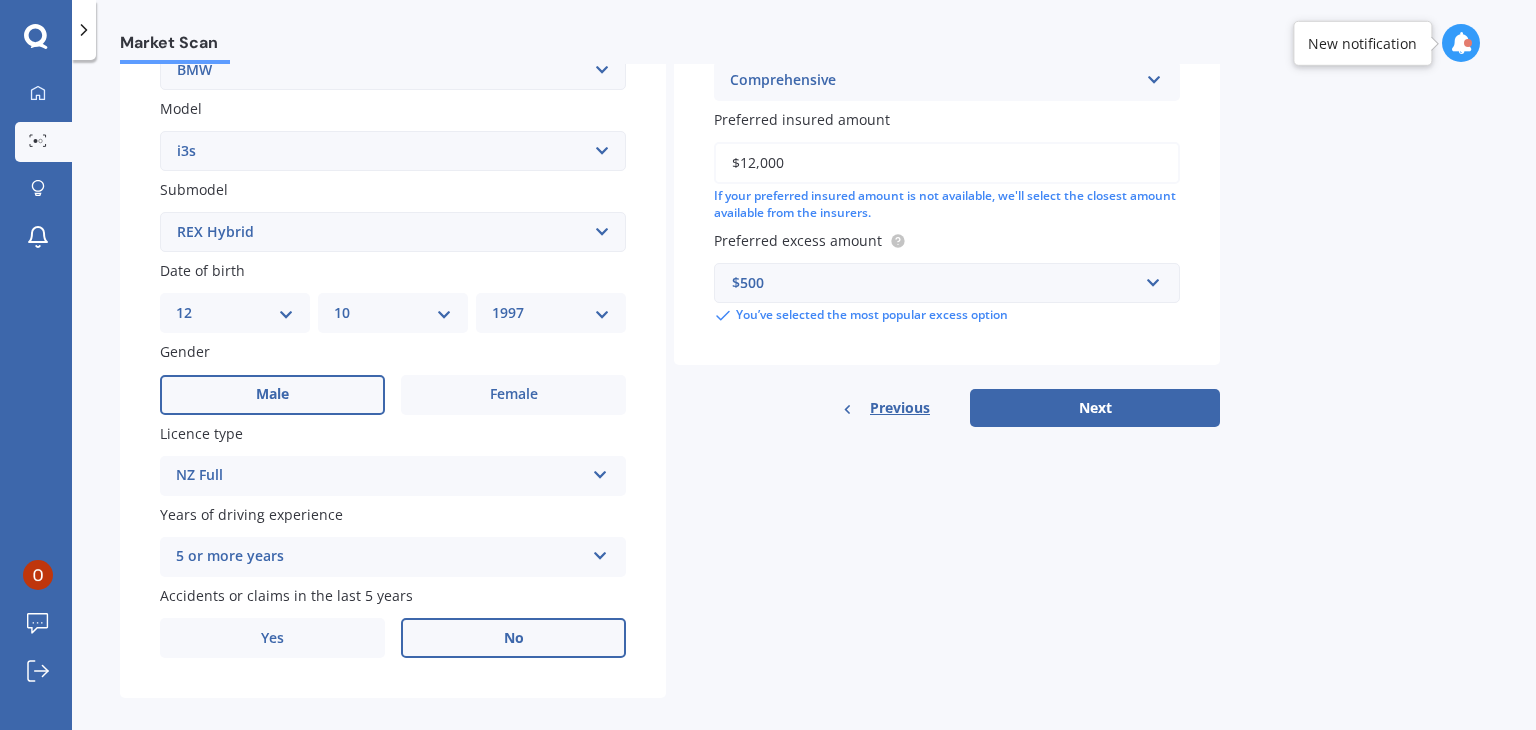 scroll, scrollTop: 428, scrollLeft: 0, axis: vertical 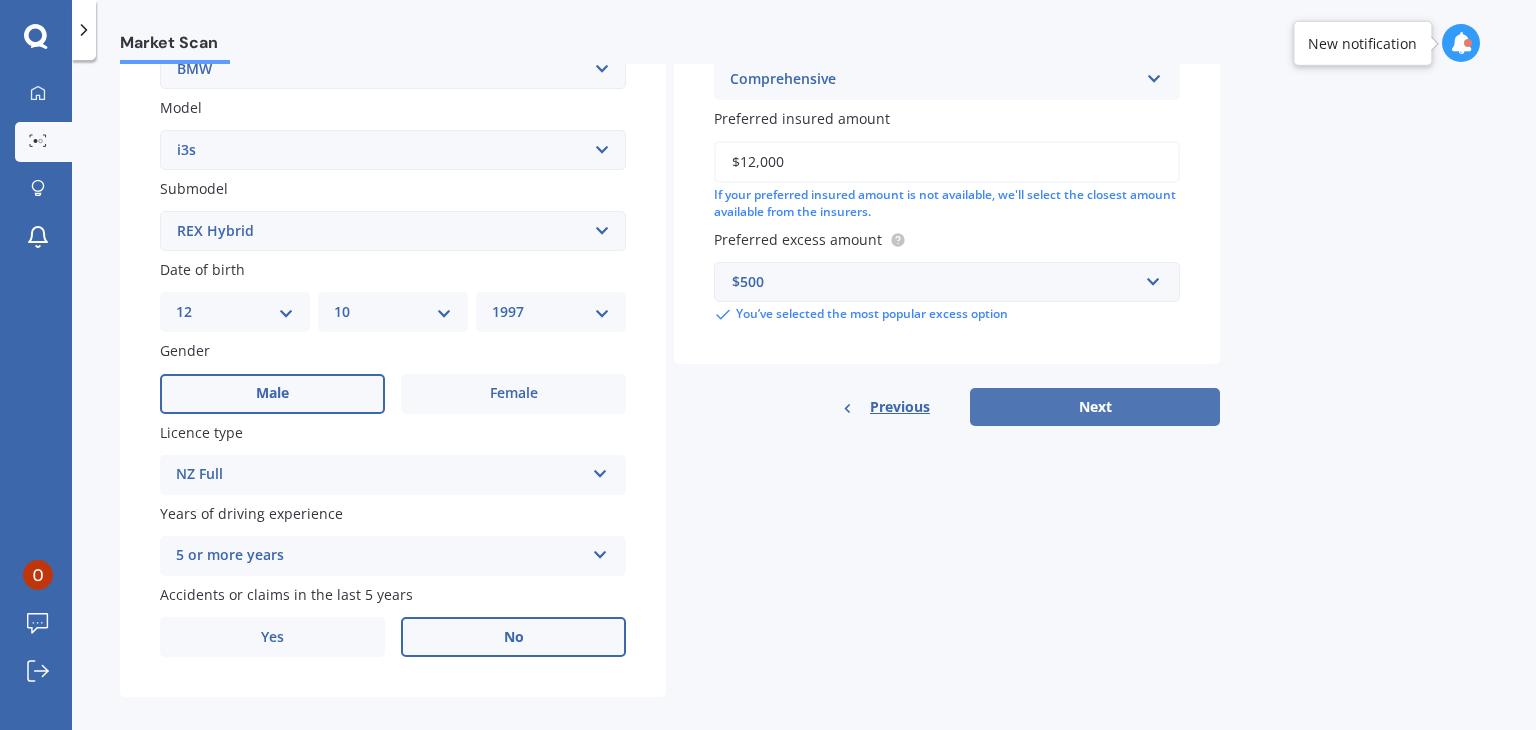 click on "Next" at bounding box center (1095, 407) 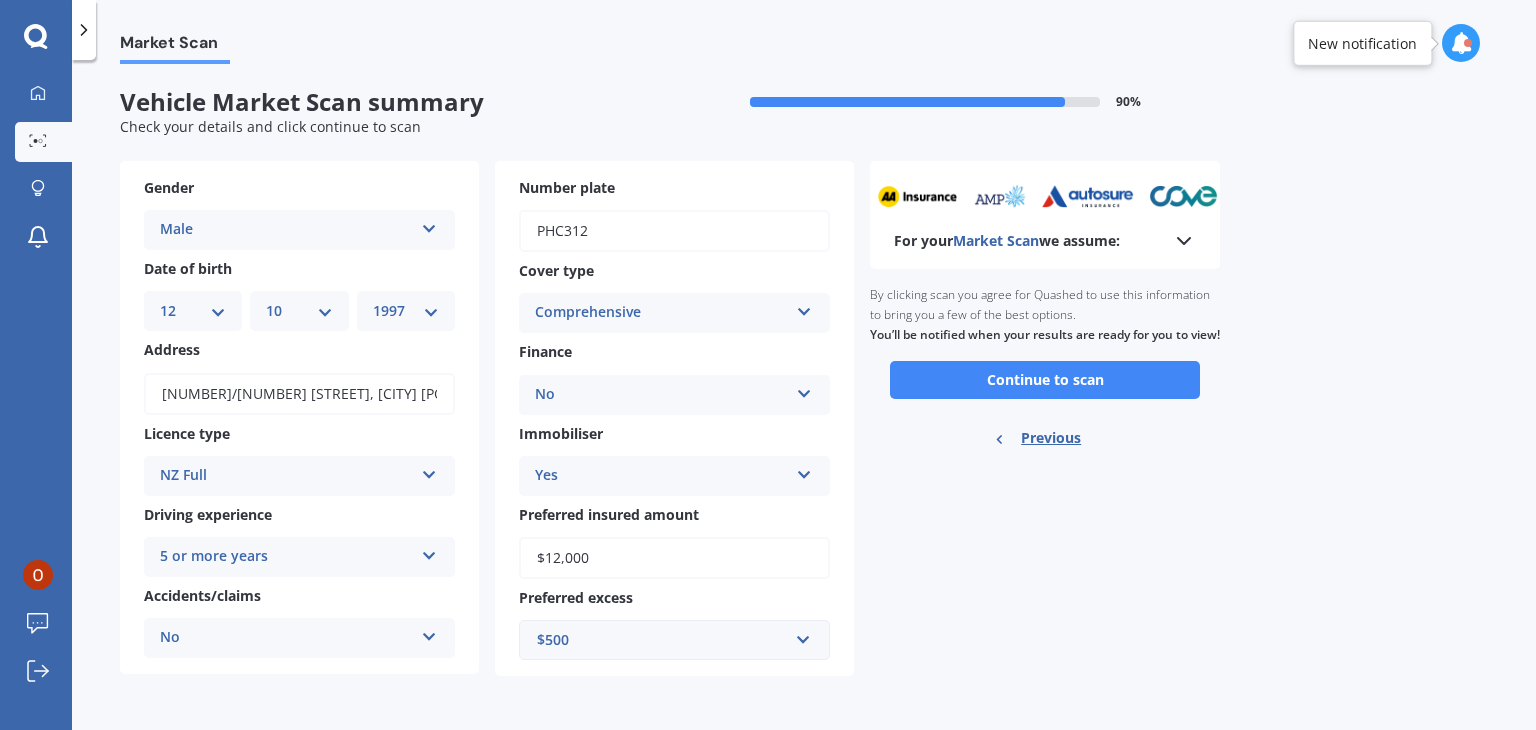 scroll, scrollTop: 0, scrollLeft: 0, axis: both 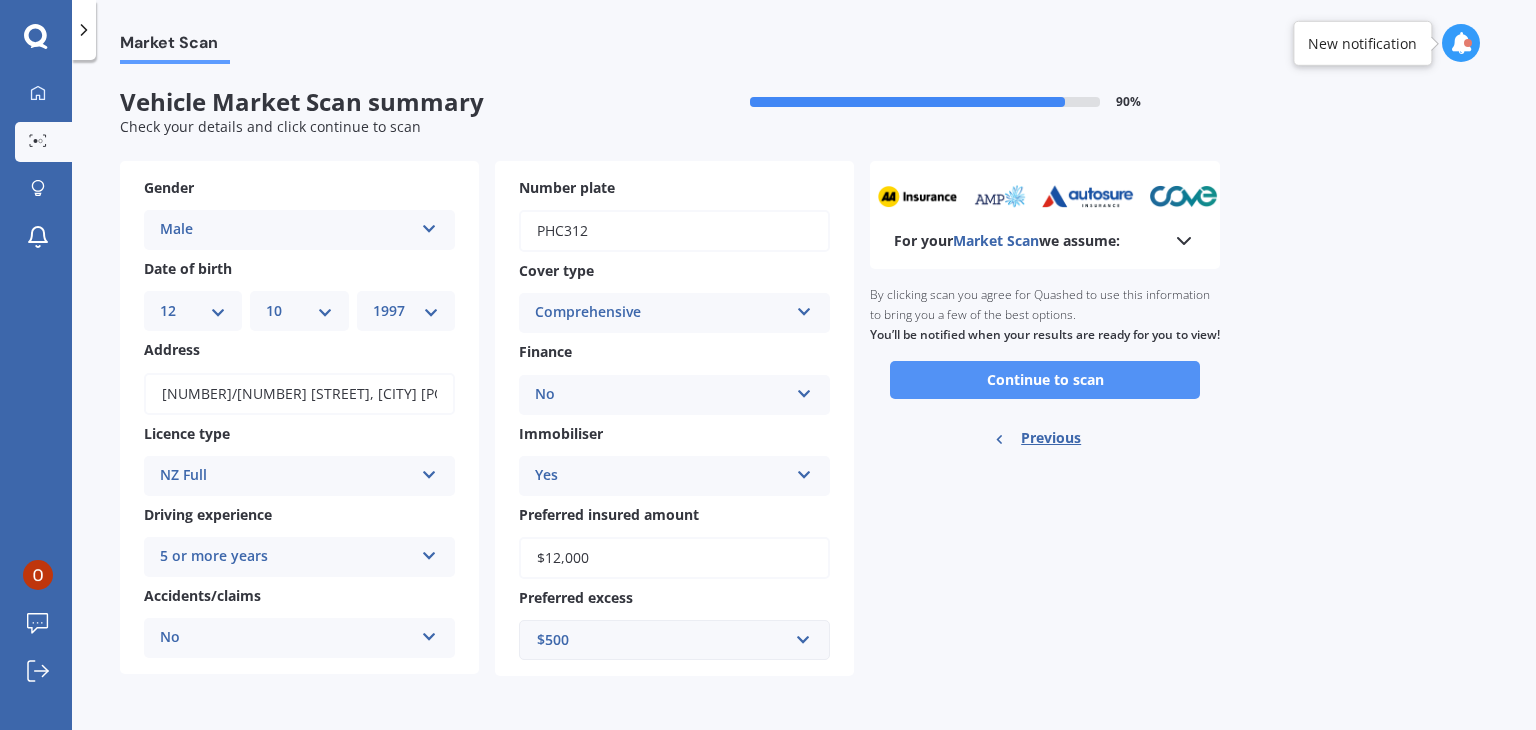 click on "Continue to scan" at bounding box center (1045, 380) 